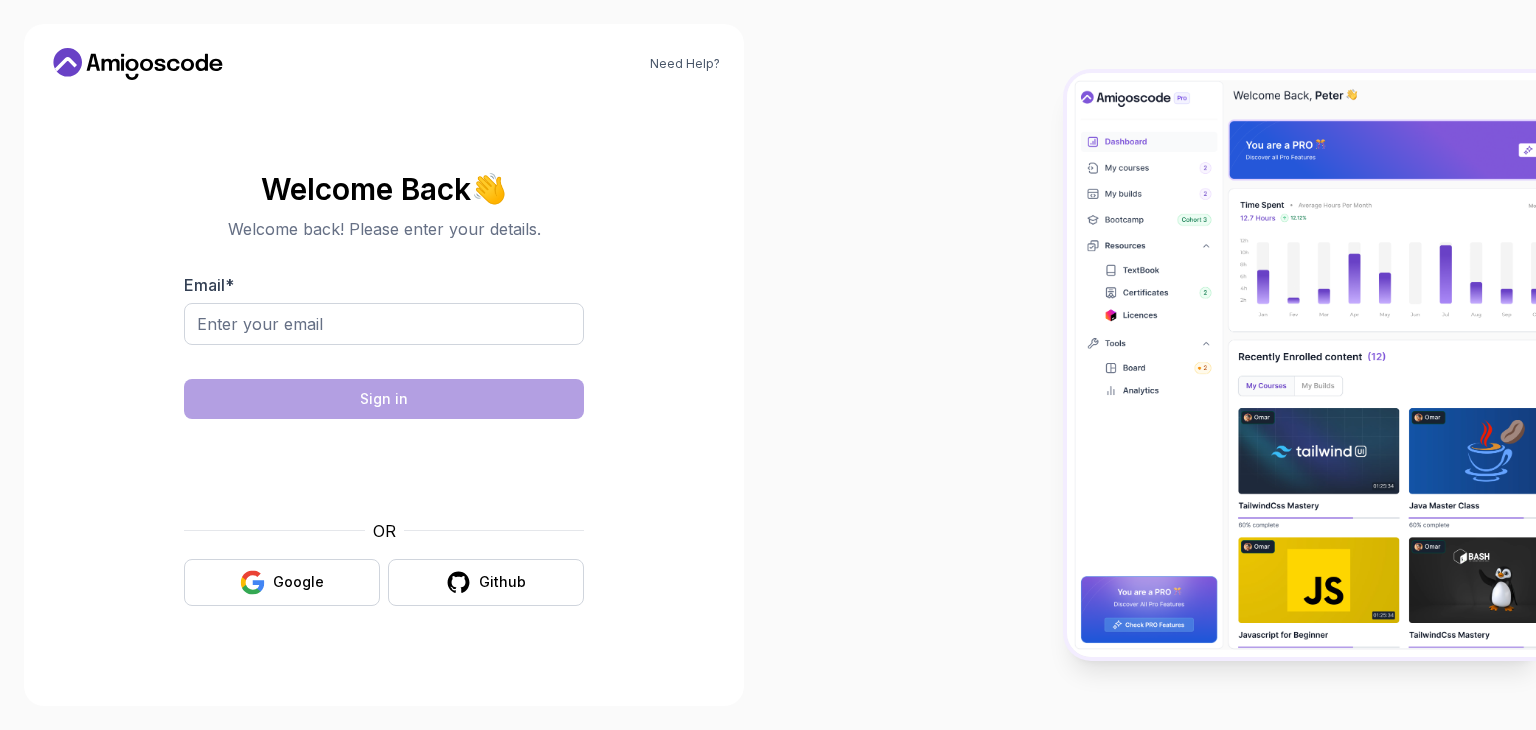 scroll, scrollTop: 0, scrollLeft: 0, axis: both 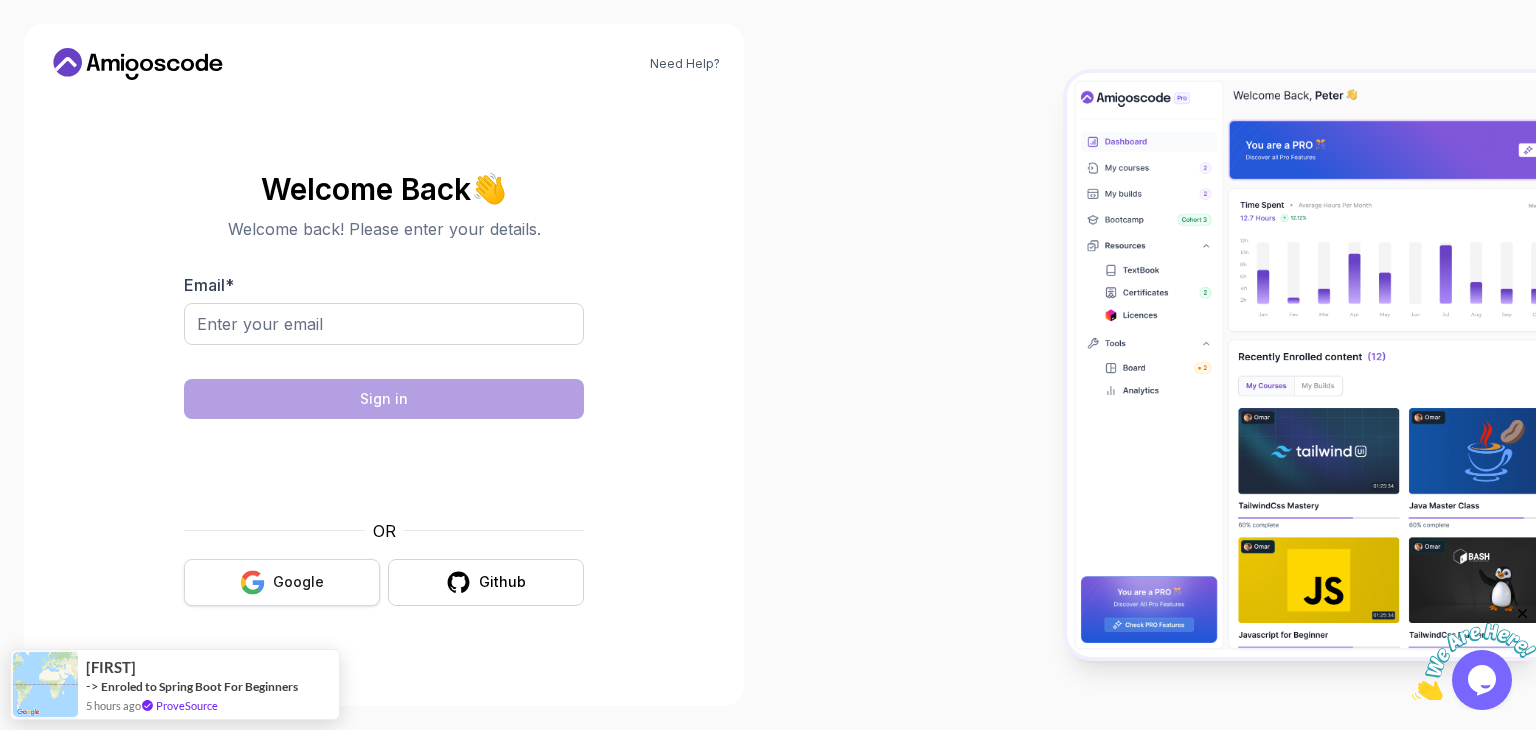 click on "Google" at bounding box center (298, 582) 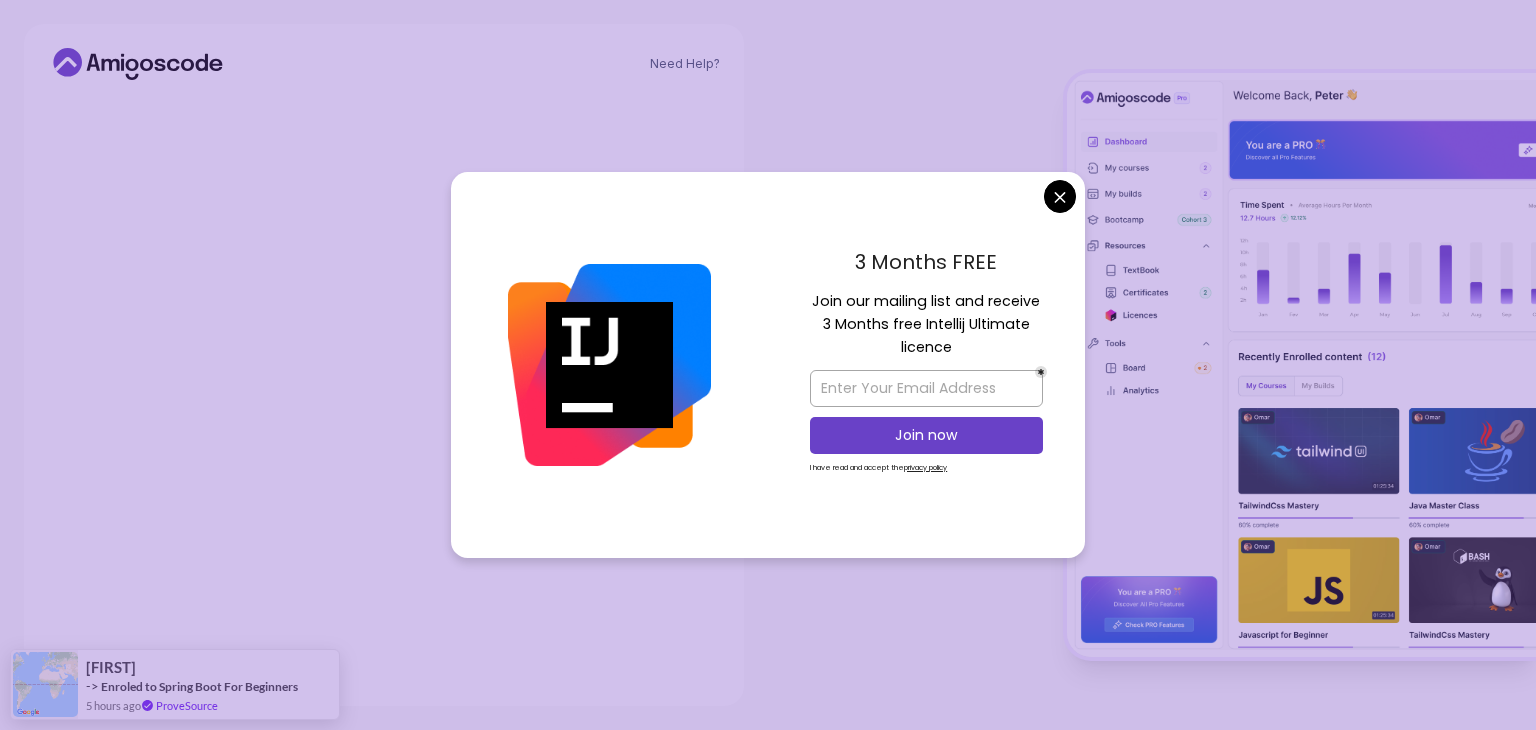 scroll, scrollTop: 0, scrollLeft: 0, axis: both 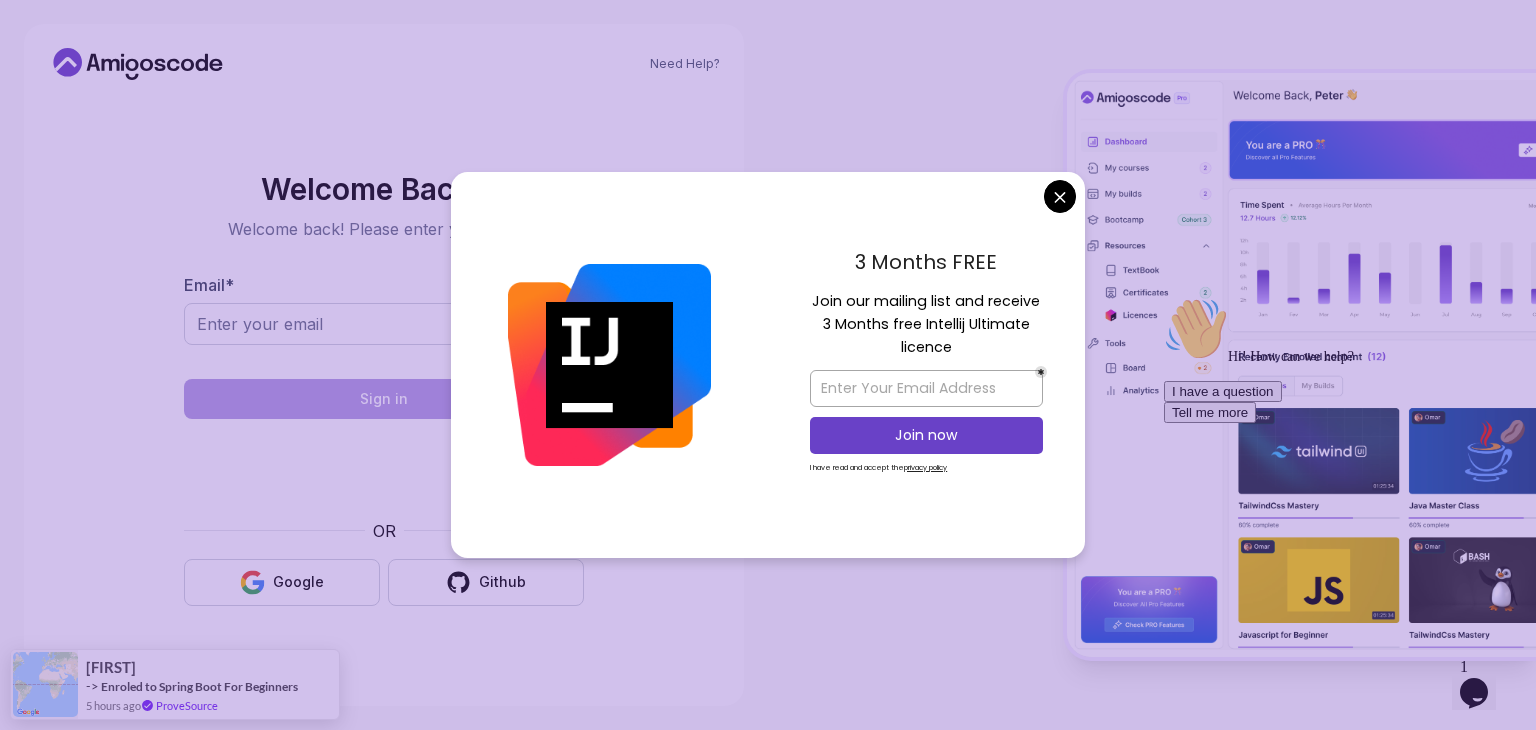 click on "Need Help? Welcome Back 👋 Welcome back! Please enter your details. Email * Sign in OR Google Github
[FIRST] -> Enroled to Spring Boot For Beginners 5 hours ago ProveSource" at bounding box center (768, 365) 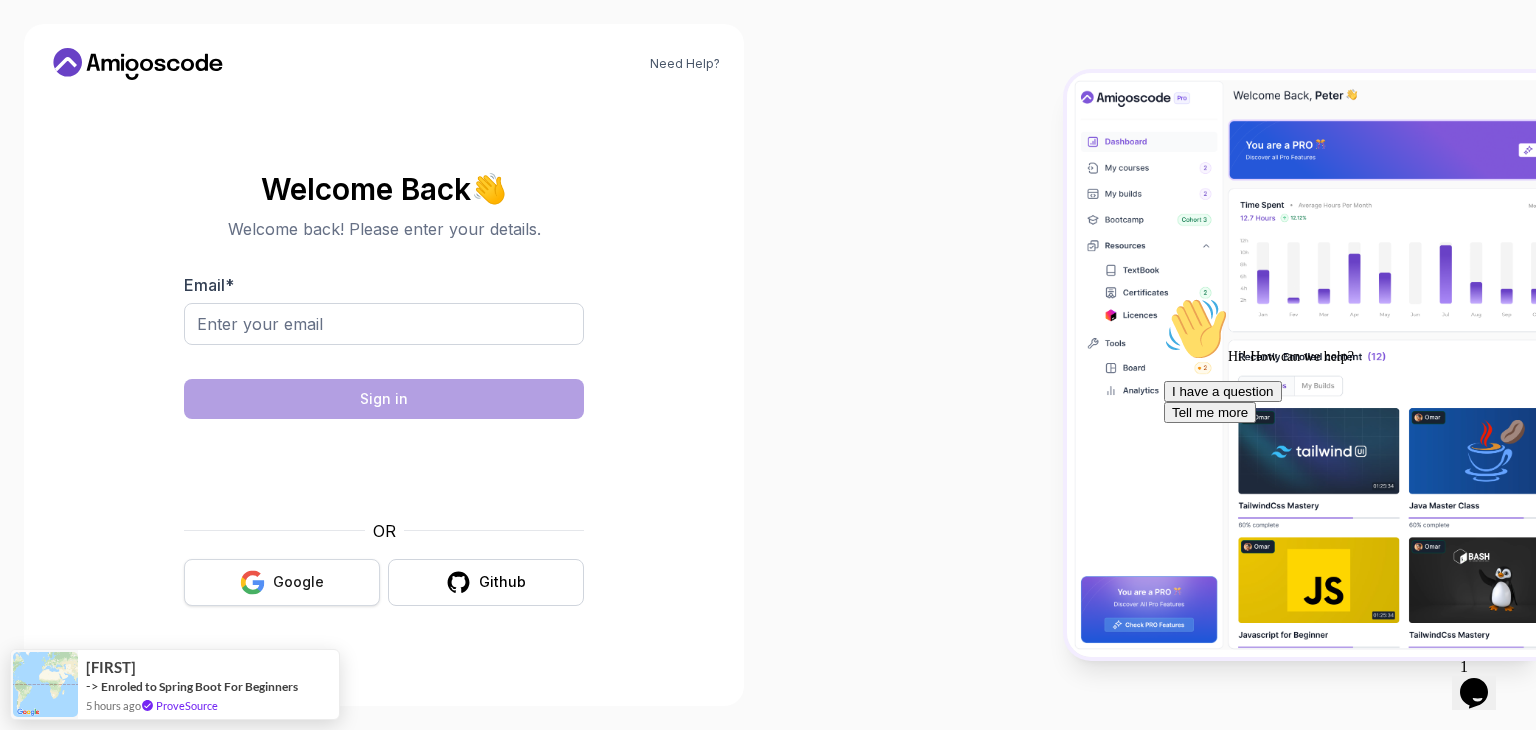 click on "Google" at bounding box center [282, 582] 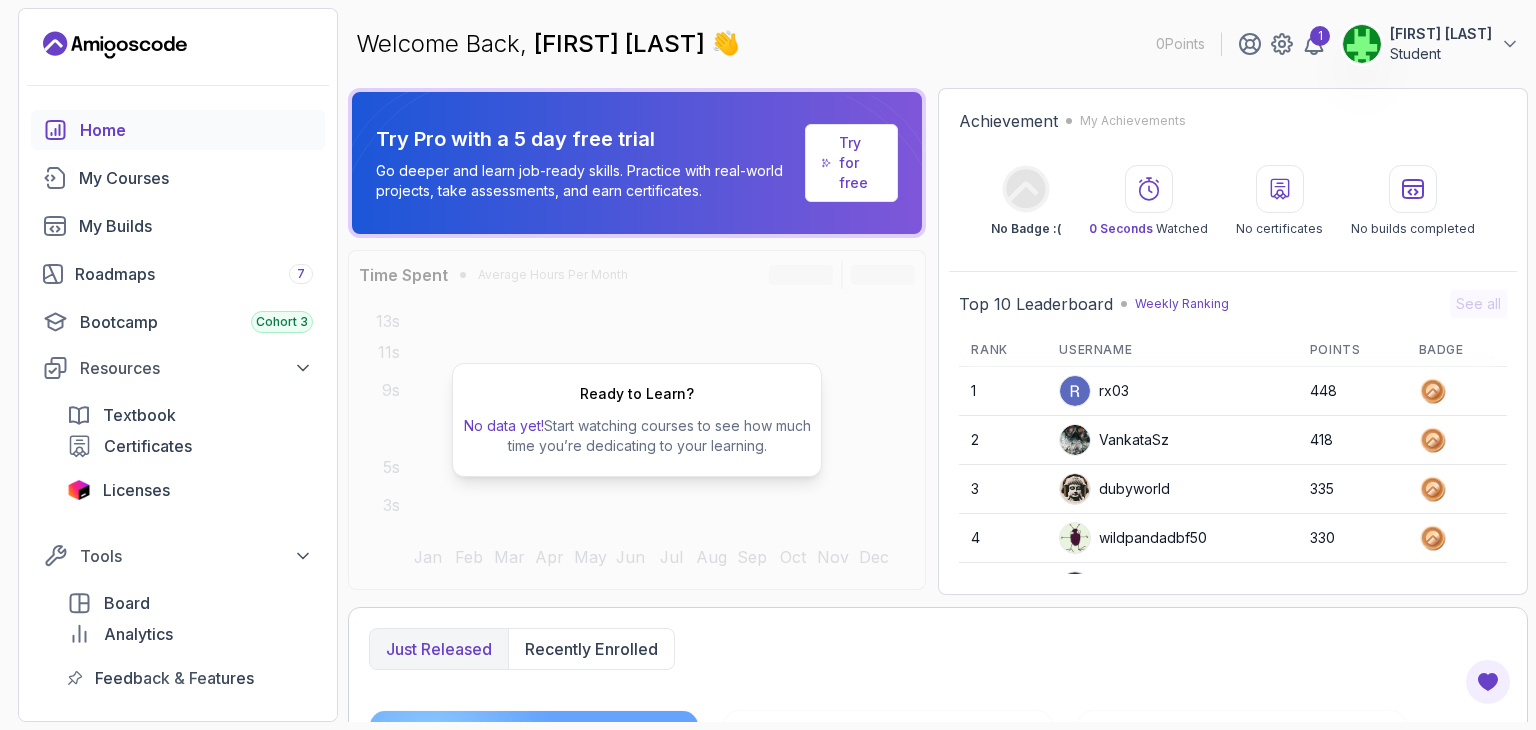 scroll, scrollTop: 0, scrollLeft: 0, axis: both 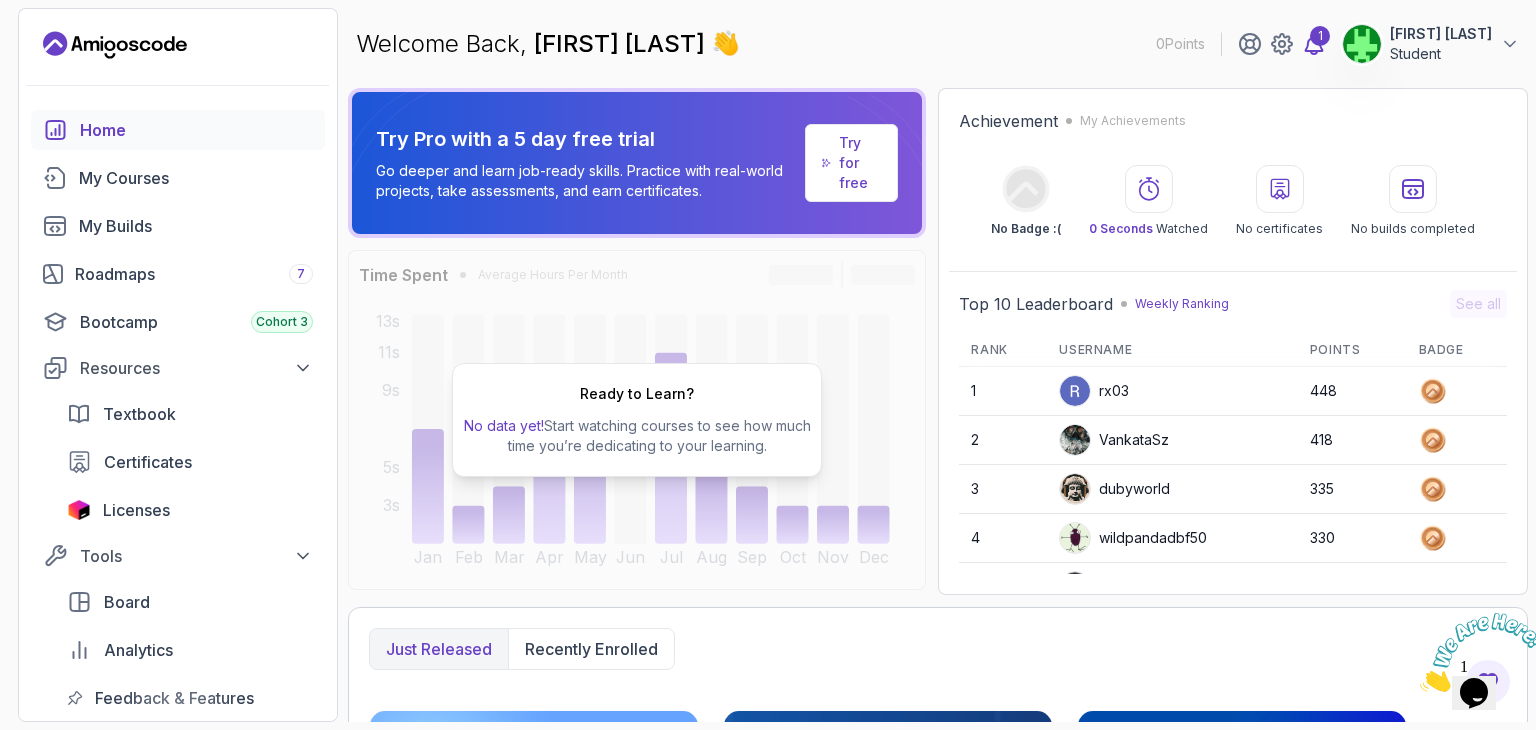 click 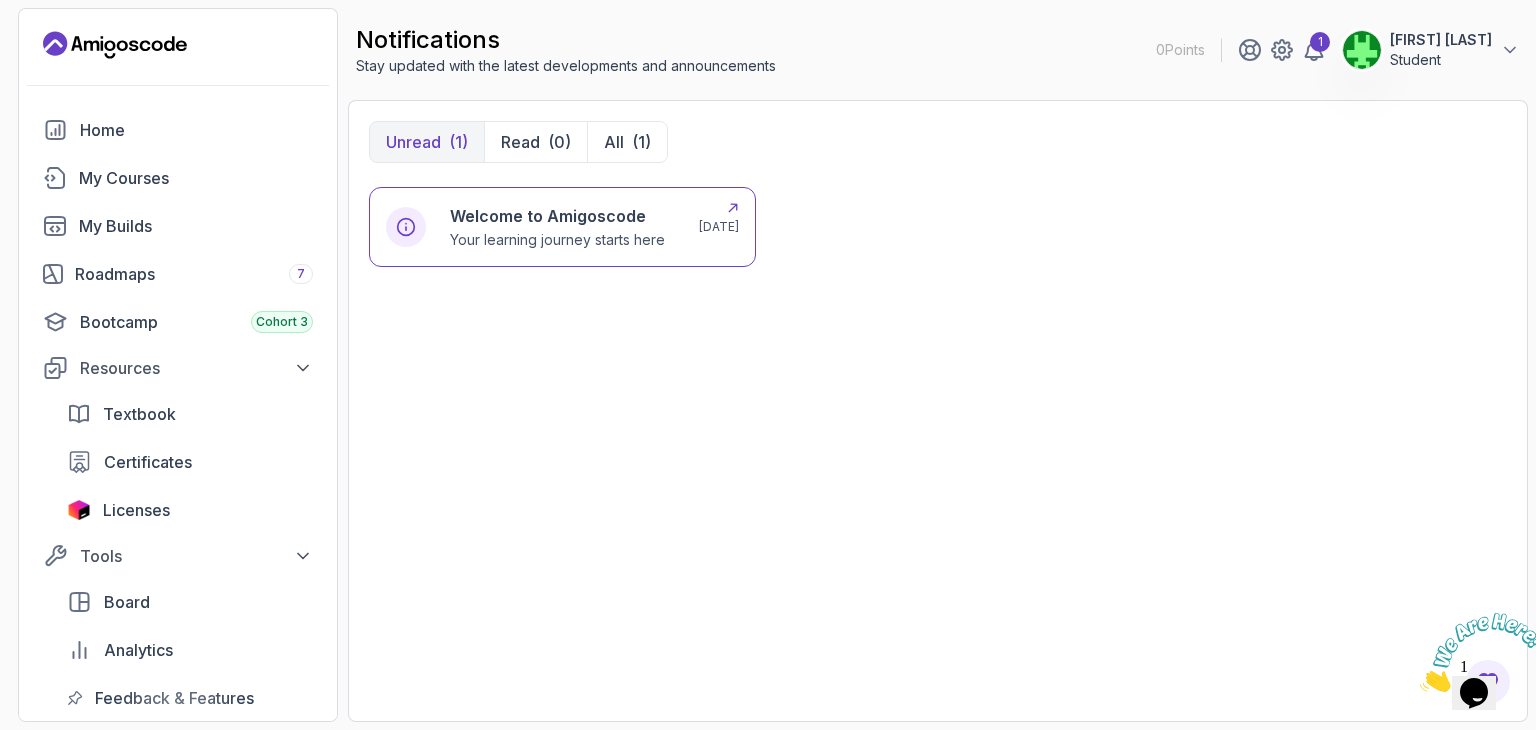 click on "Welcome to Amigoscode" at bounding box center (557, 216) 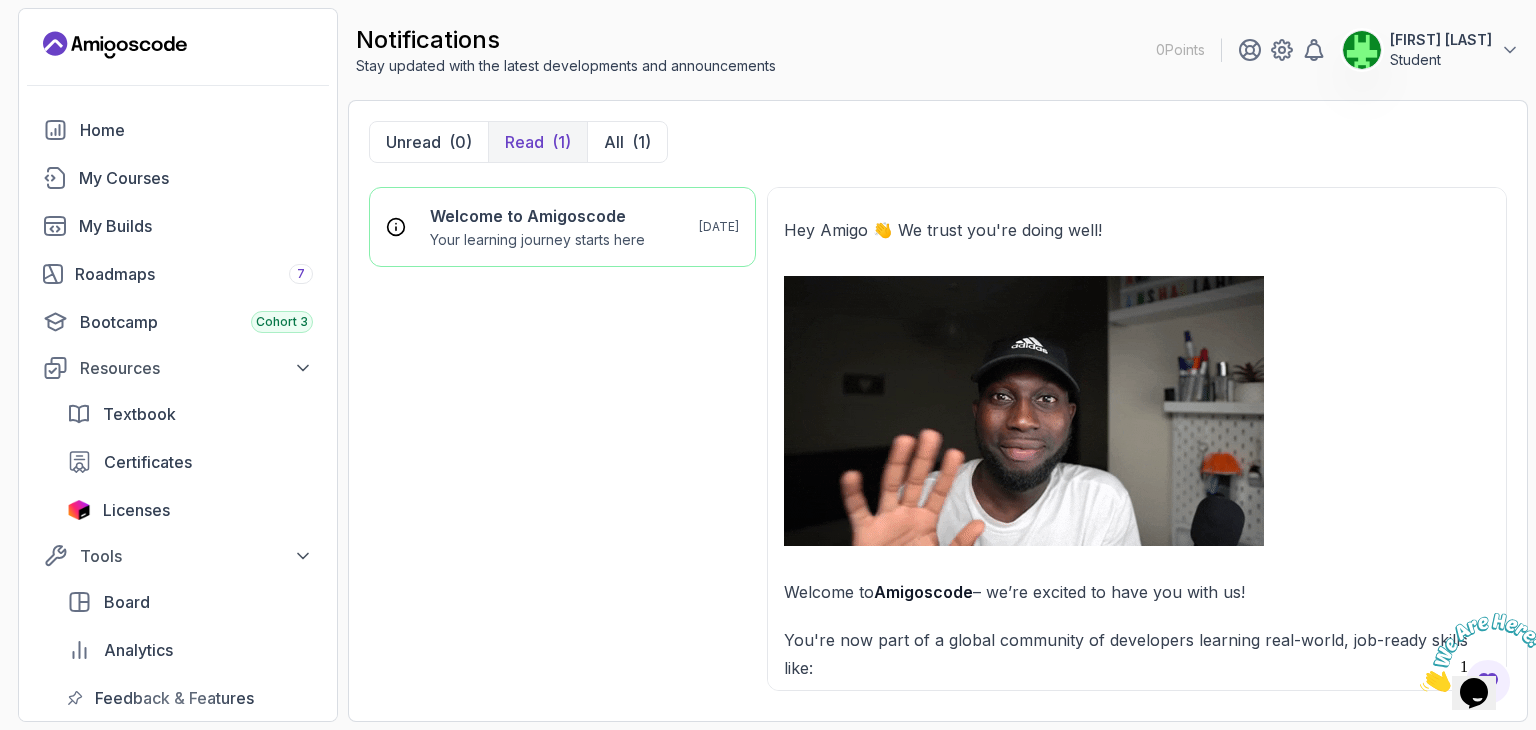click at bounding box center (1024, 411) 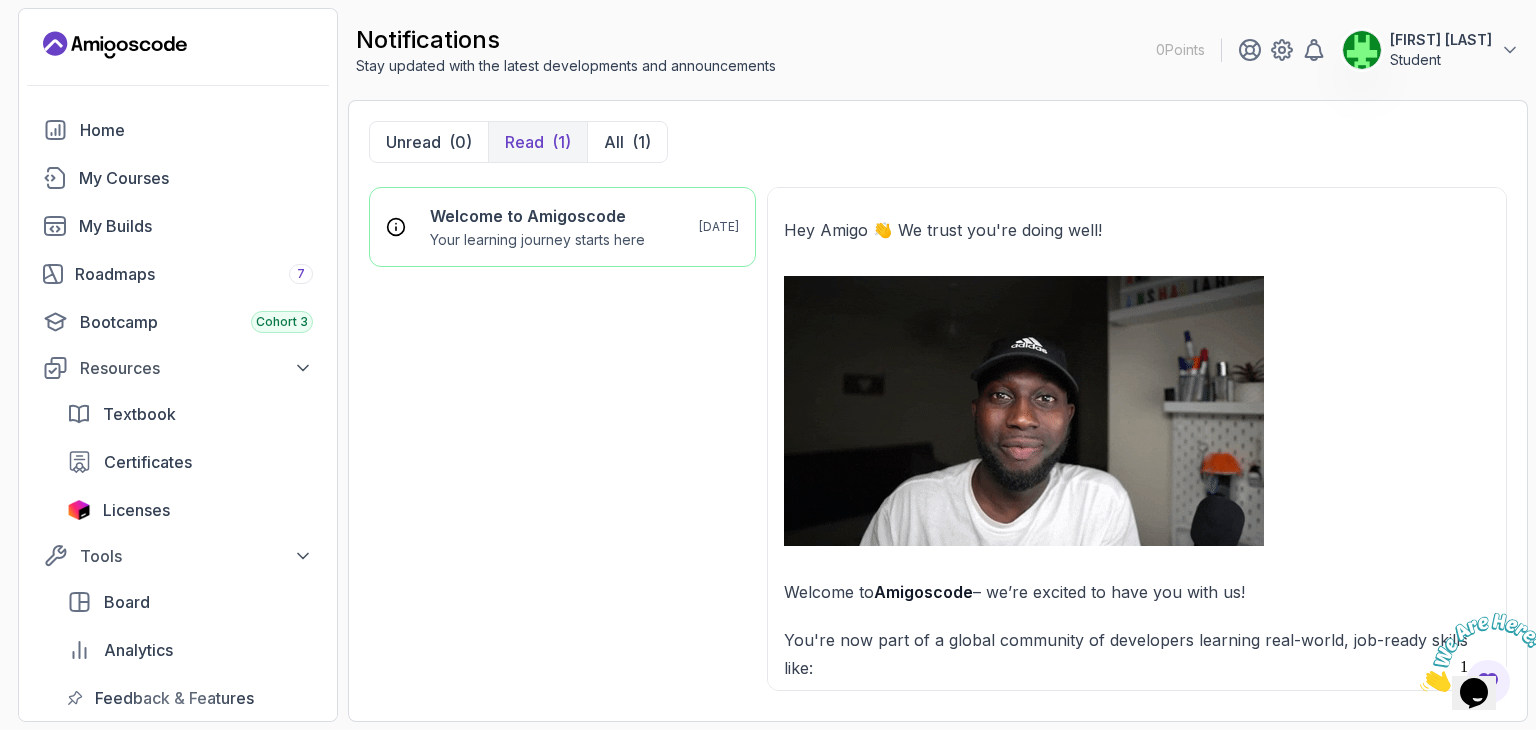 click on "Welcome to Amigoscode Your learning journey starts here 13 days ago" at bounding box center [562, 444] 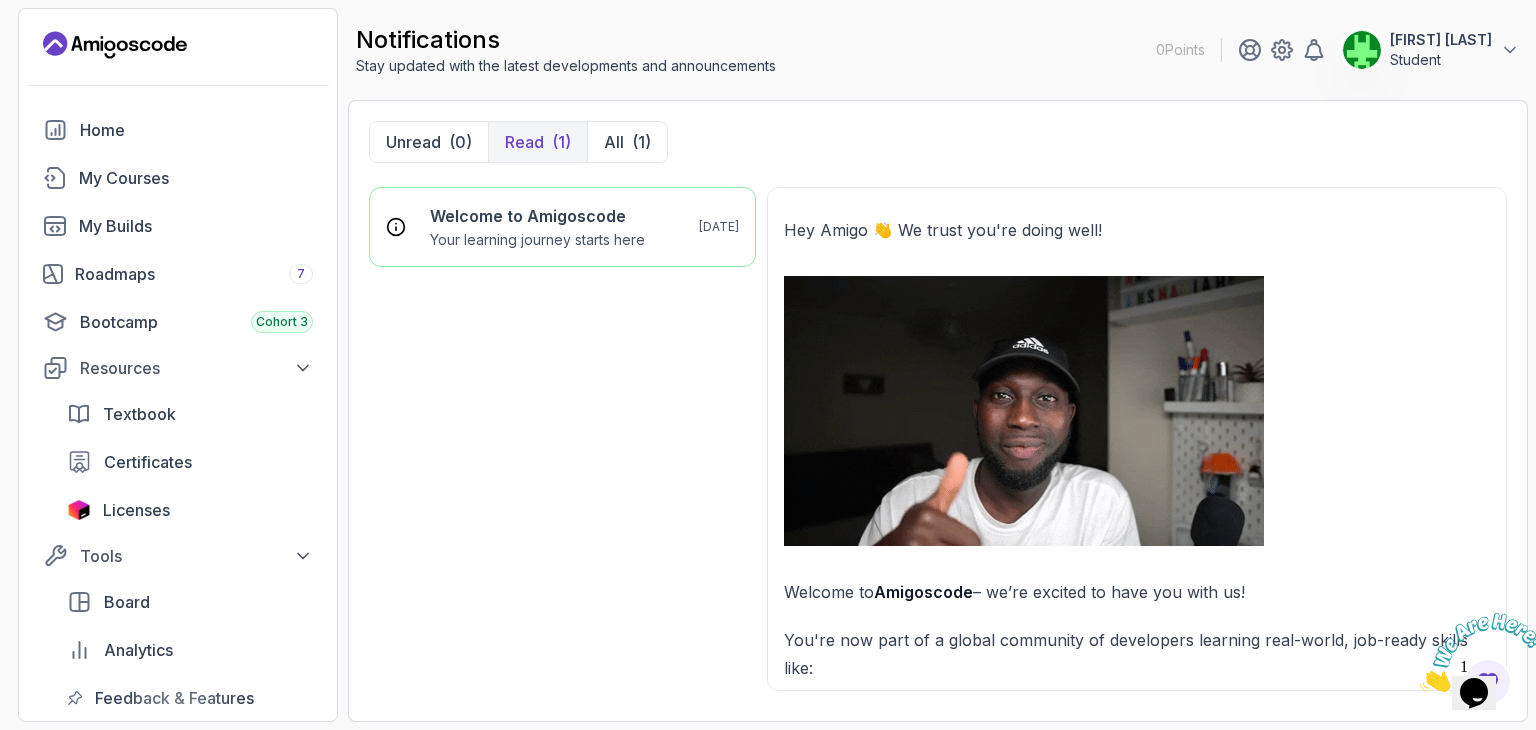 click at bounding box center [1420, 686] 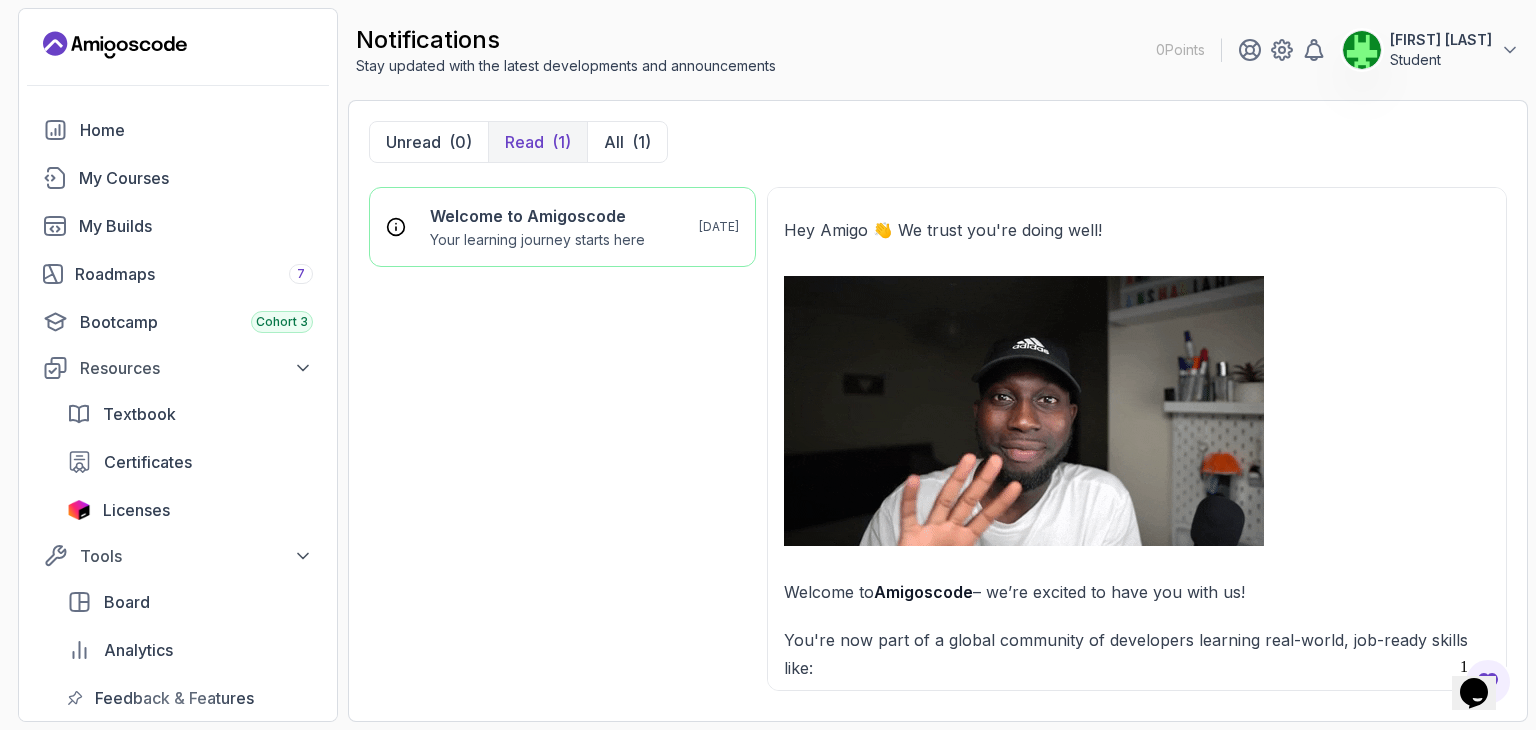 click on "Welcome to Amigoscode Your learning journey starts here 13 days ago" at bounding box center (562, 444) 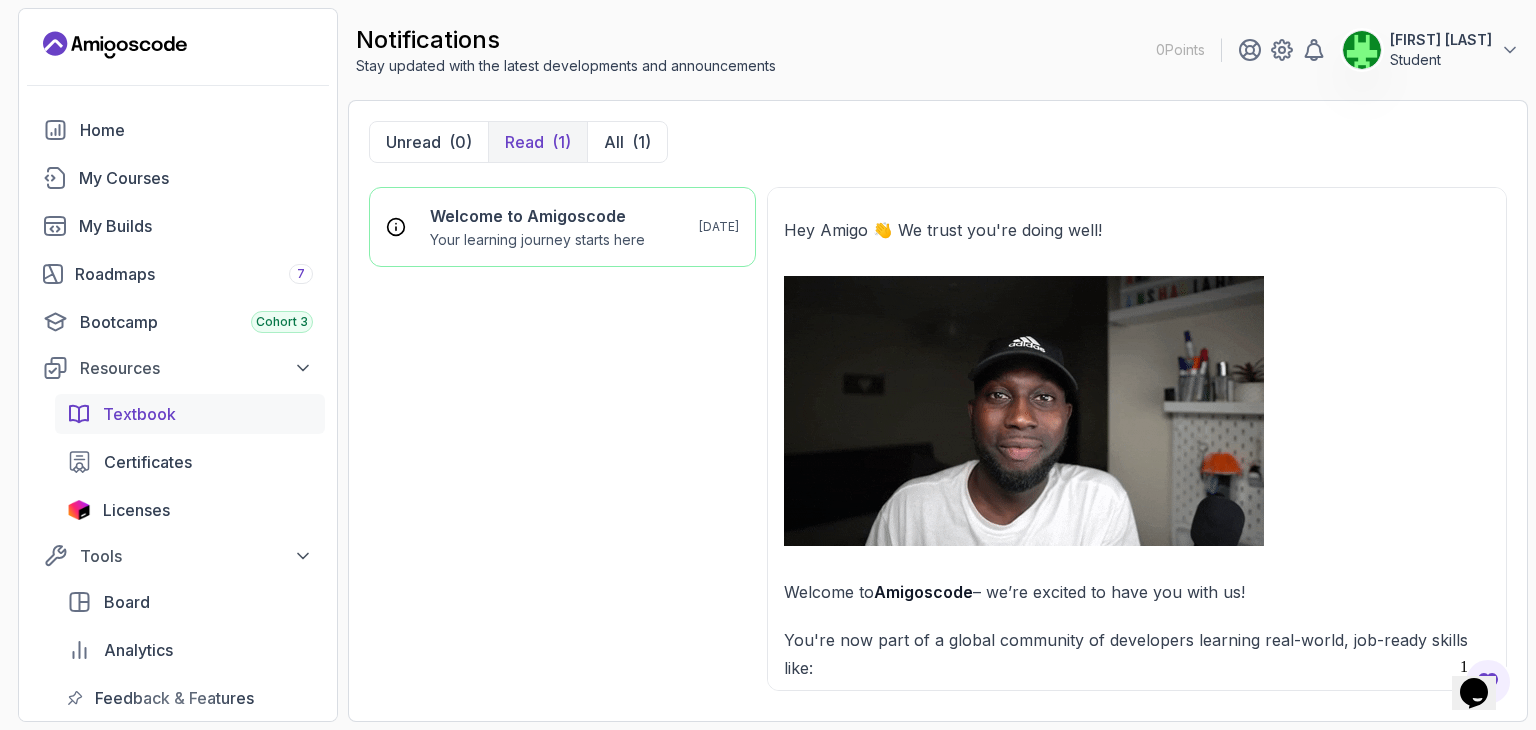 click on "Textbook" at bounding box center [190, 414] 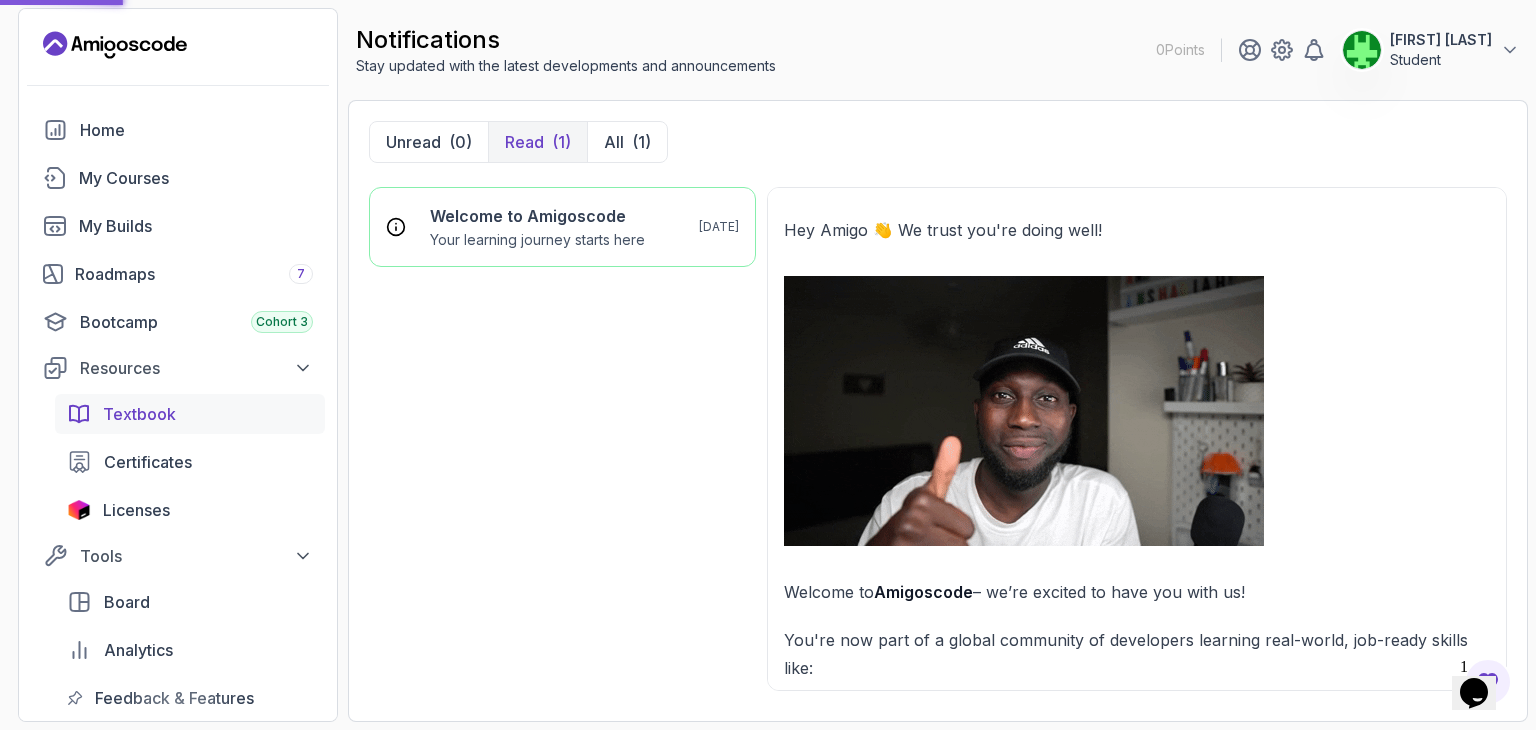 click on "Textbook" at bounding box center (190, 414) 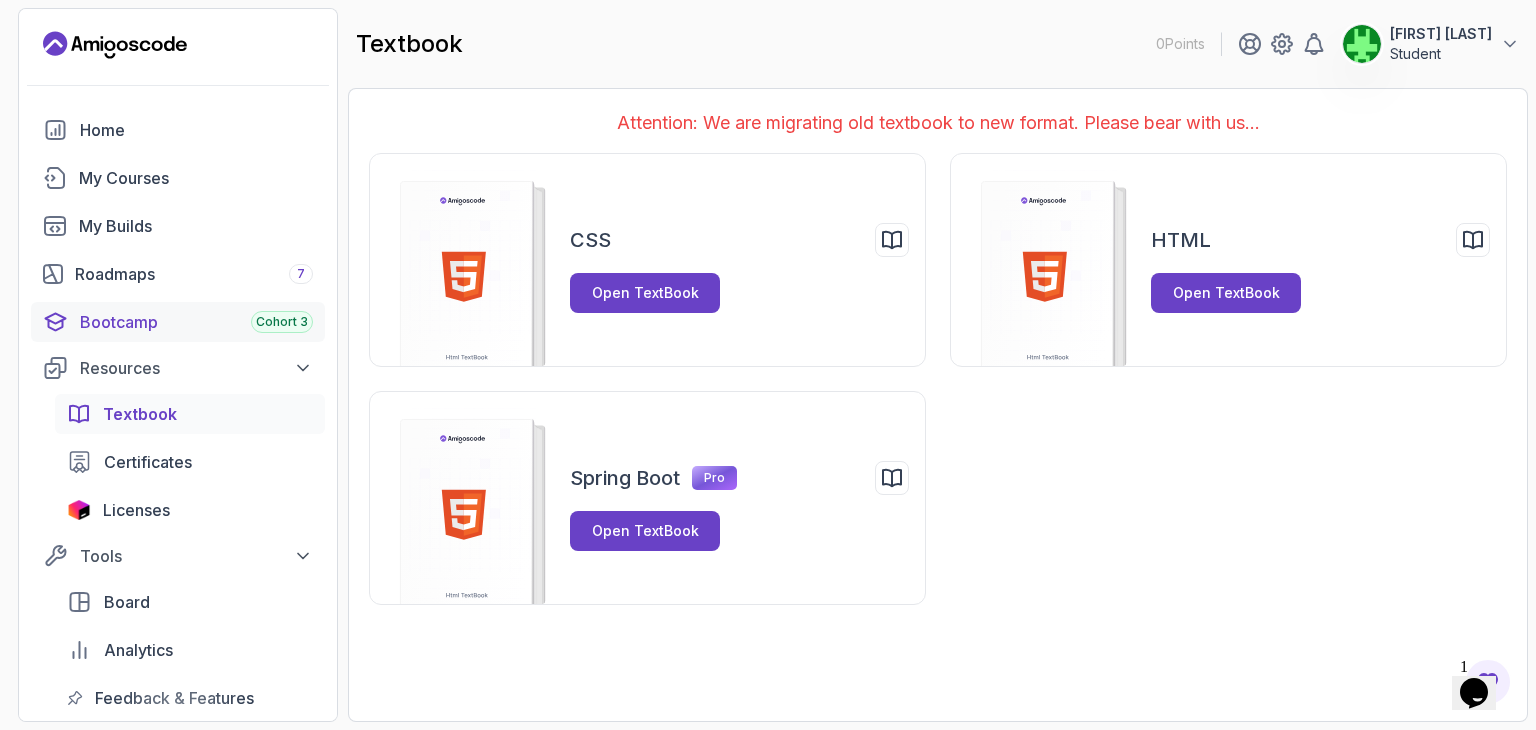 click on "Bootcamp Cohort 3" at bounding box center [196, 322] 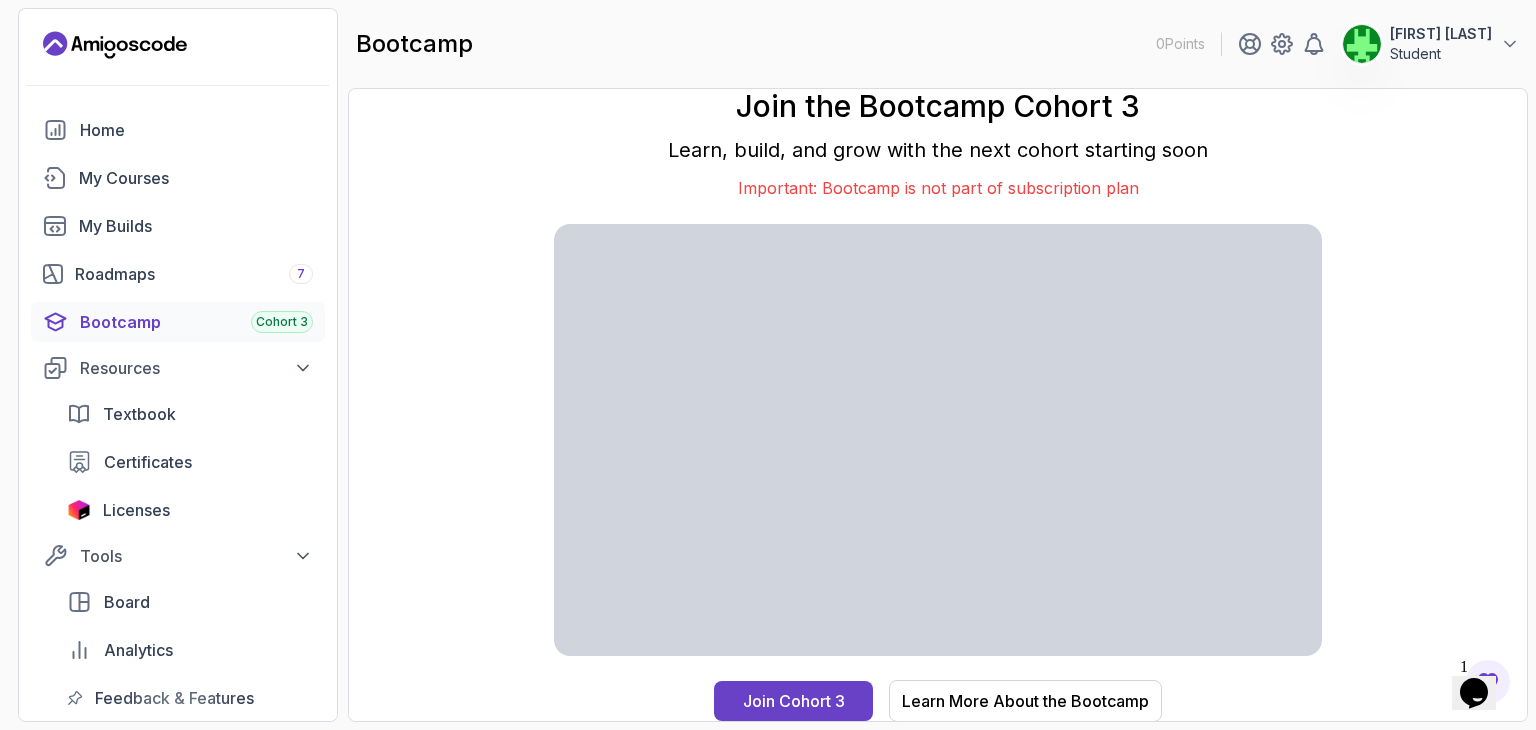 scroll, scrollTop: 0, scrollLeft: 0, axis: both 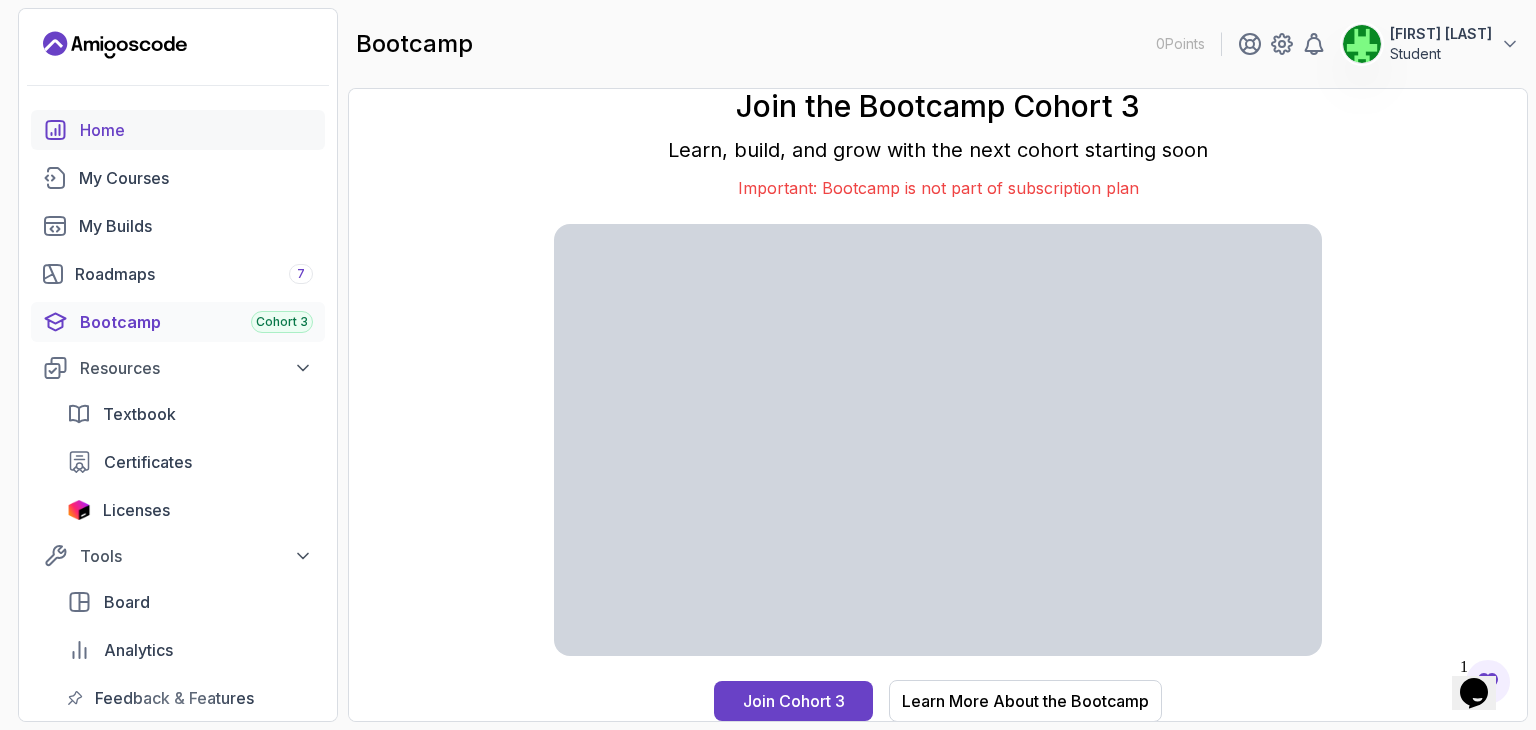 click on "Home" at bounding box center (196, 130) 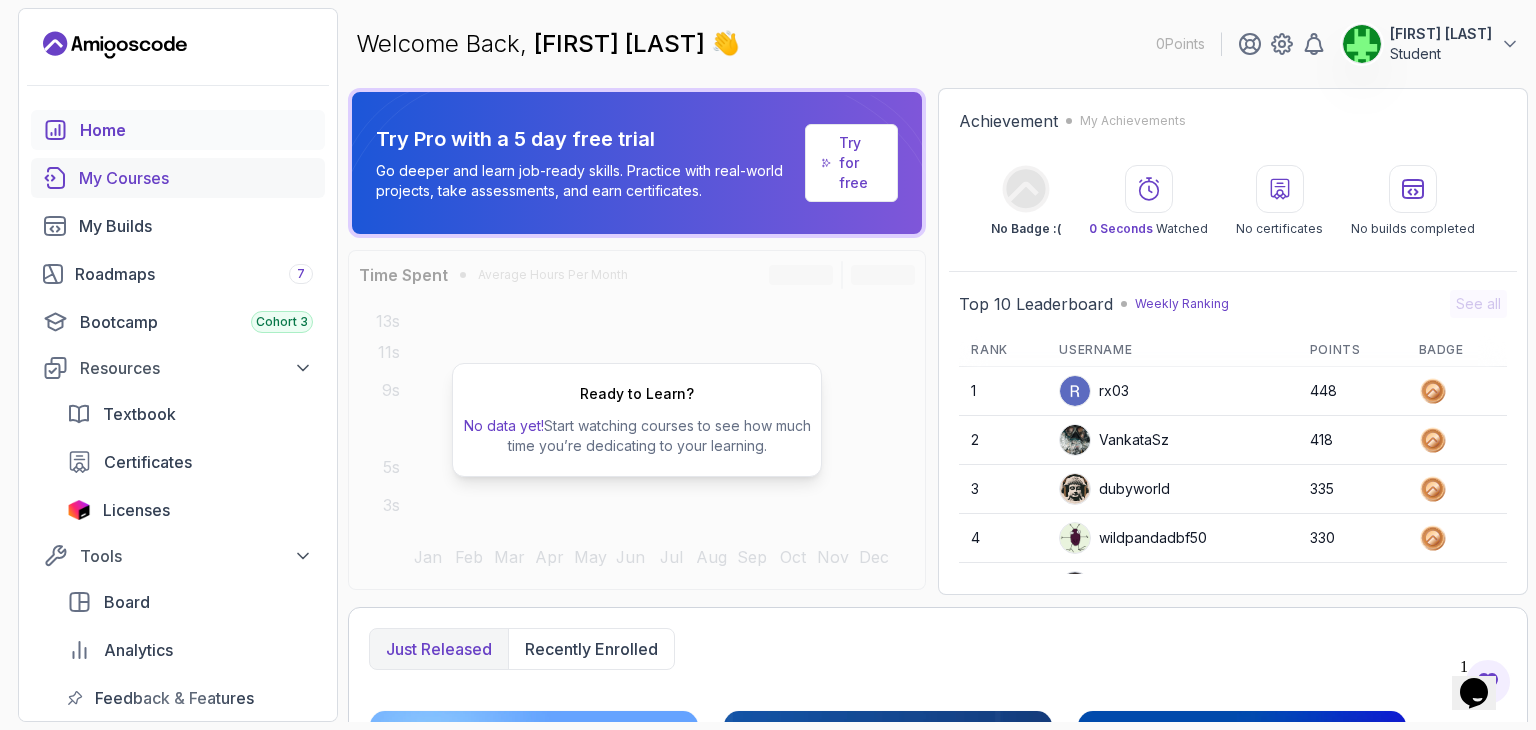 click on "My Courses" at bounding box center (196, 178) 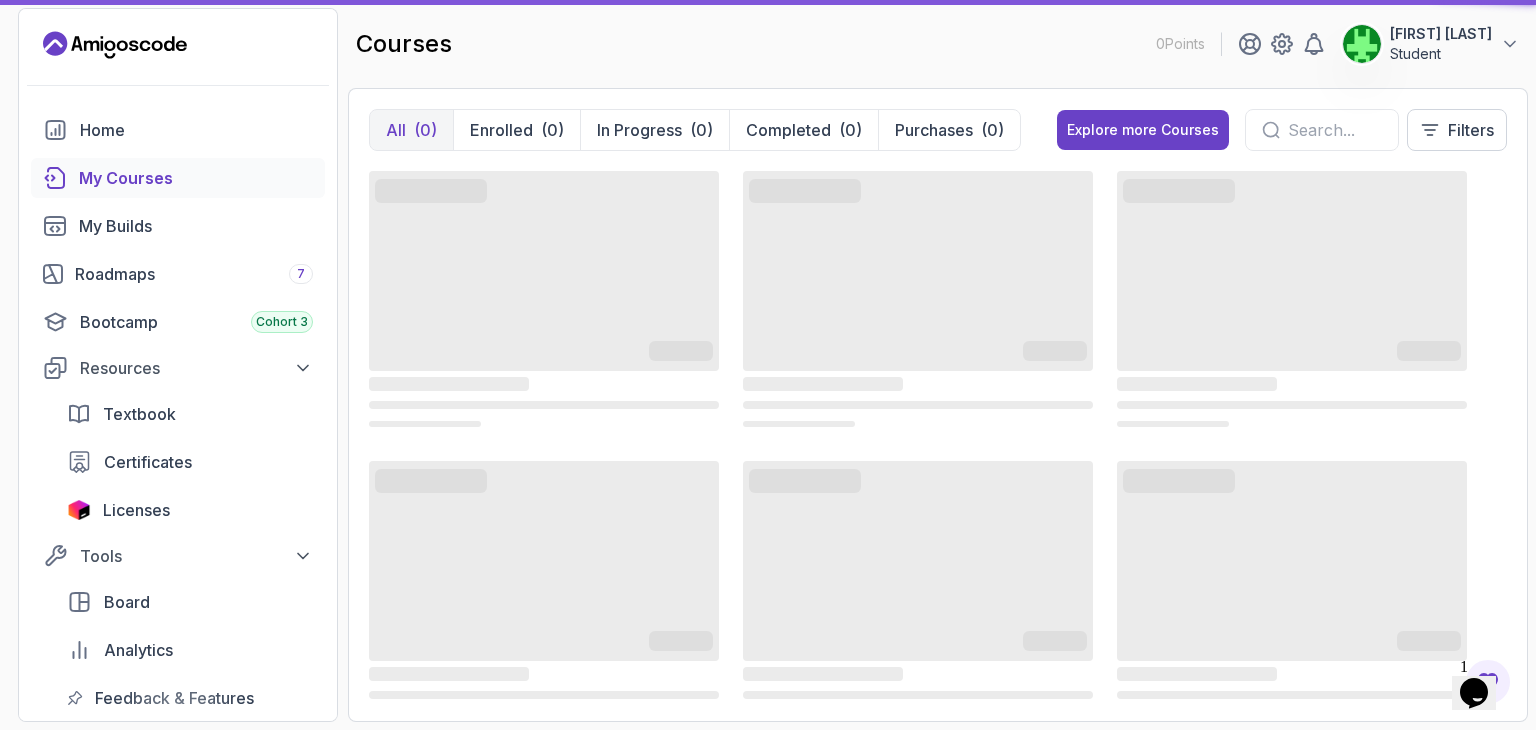 scroll, scrollTop: 0, scrollLeft: 0, axis: both 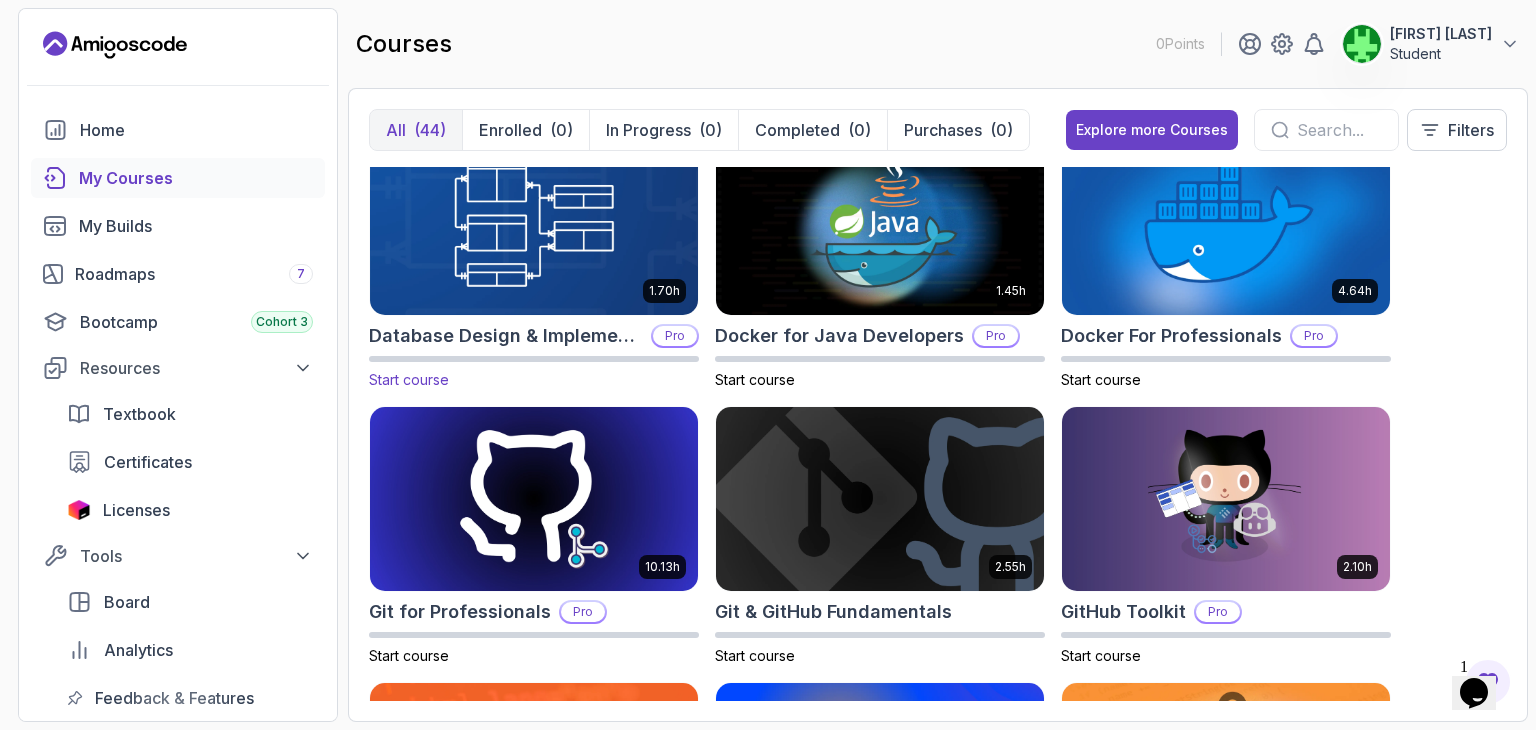click at bounding box center (534, 223) 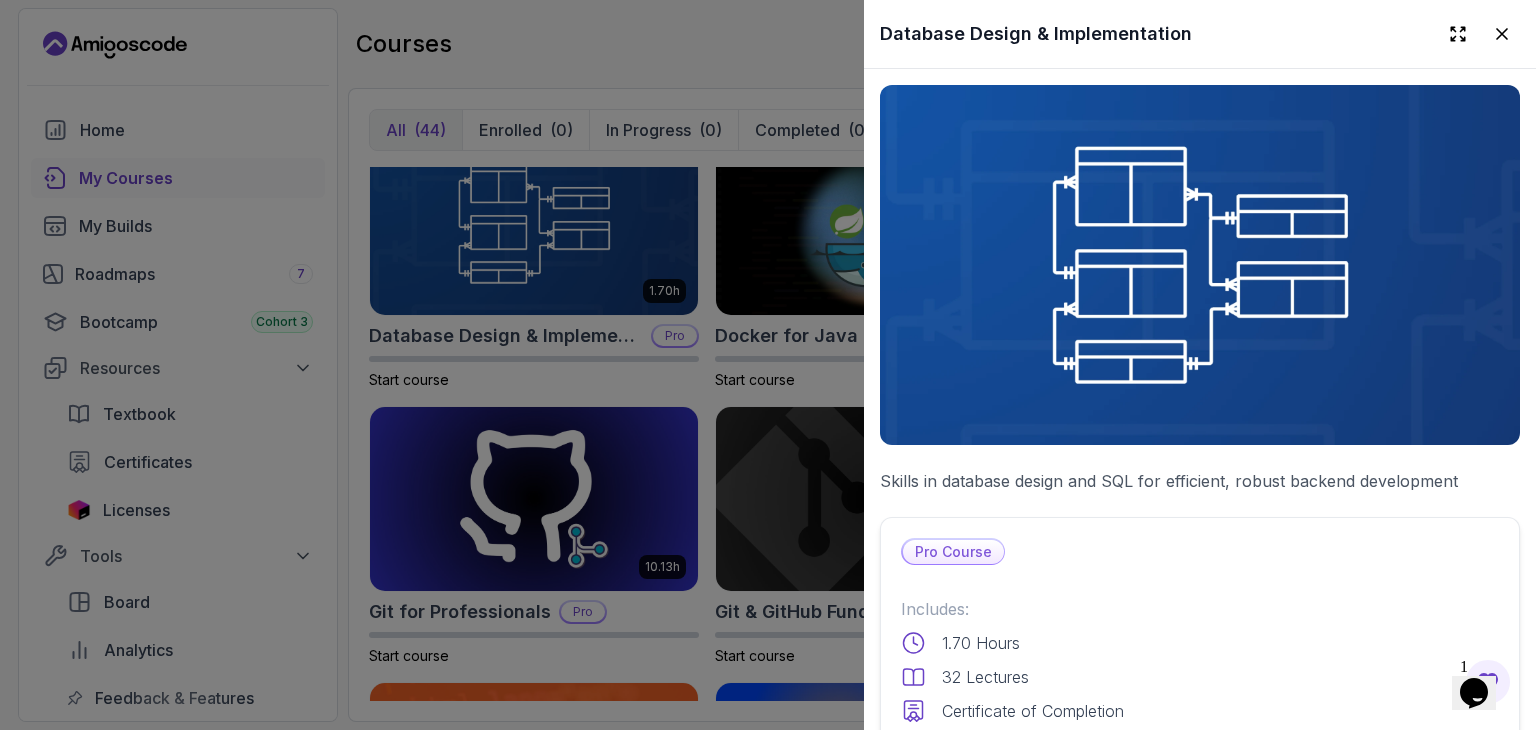 click at bounding box center (768, 365) 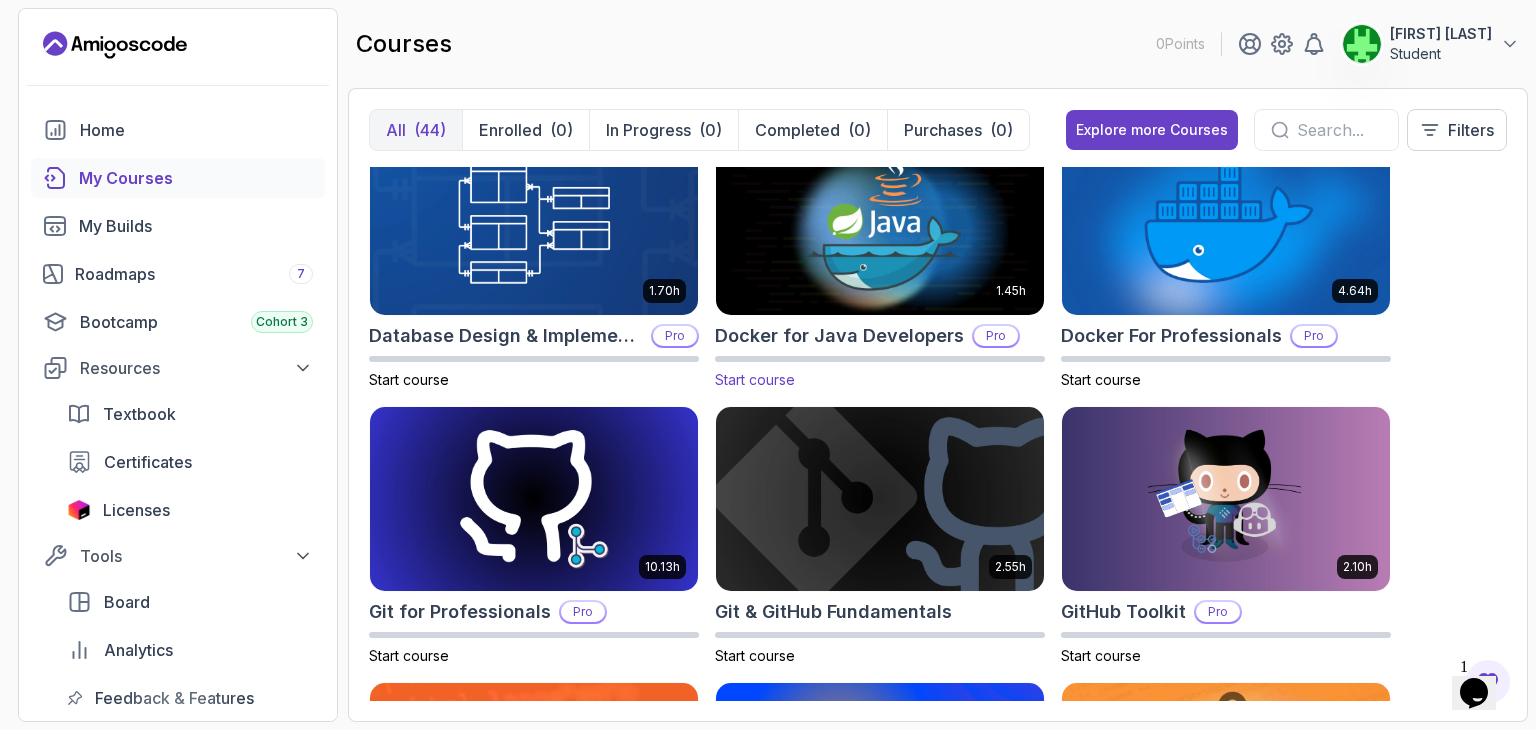 click at bounding box center [880, 223] 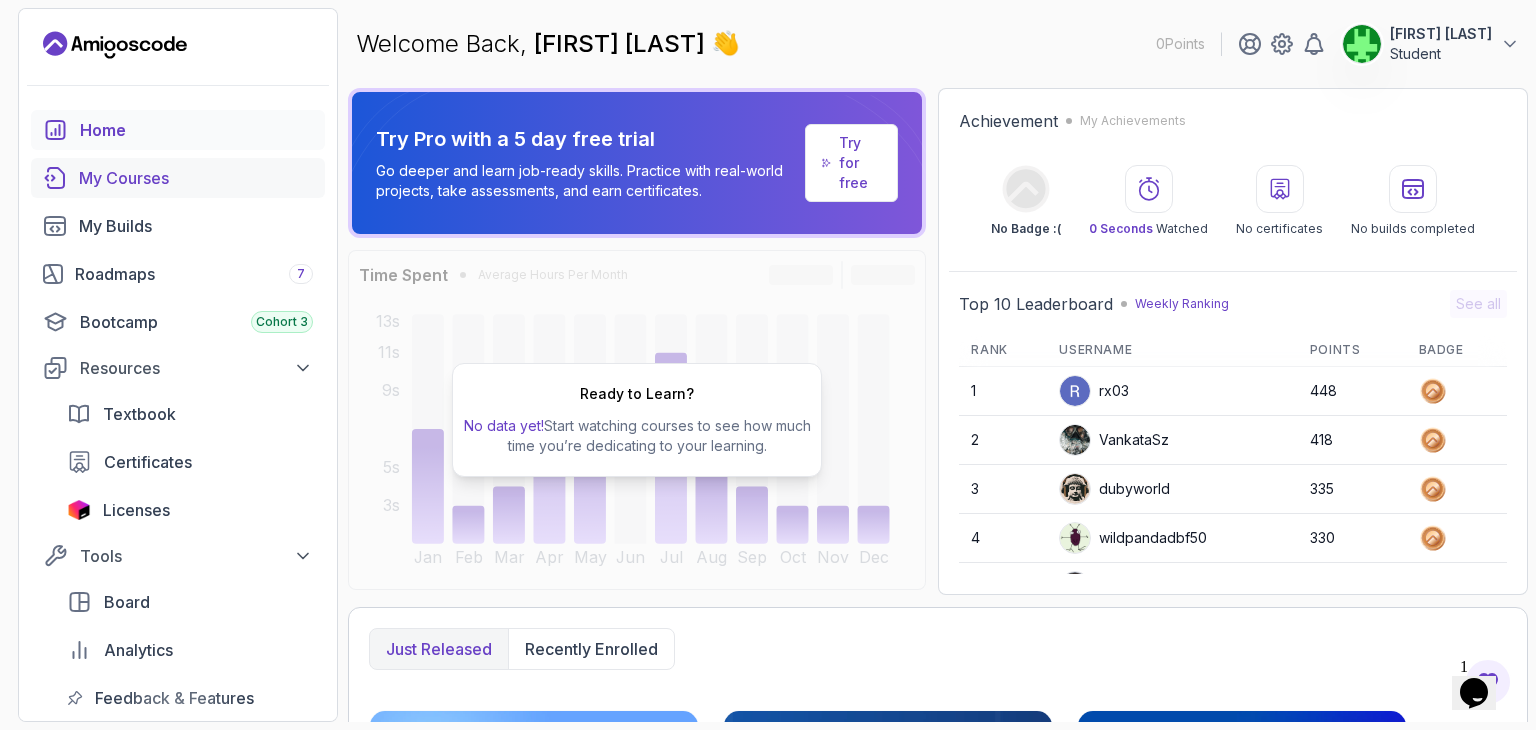 click on "My Courses" at bounding box center (196, 178) 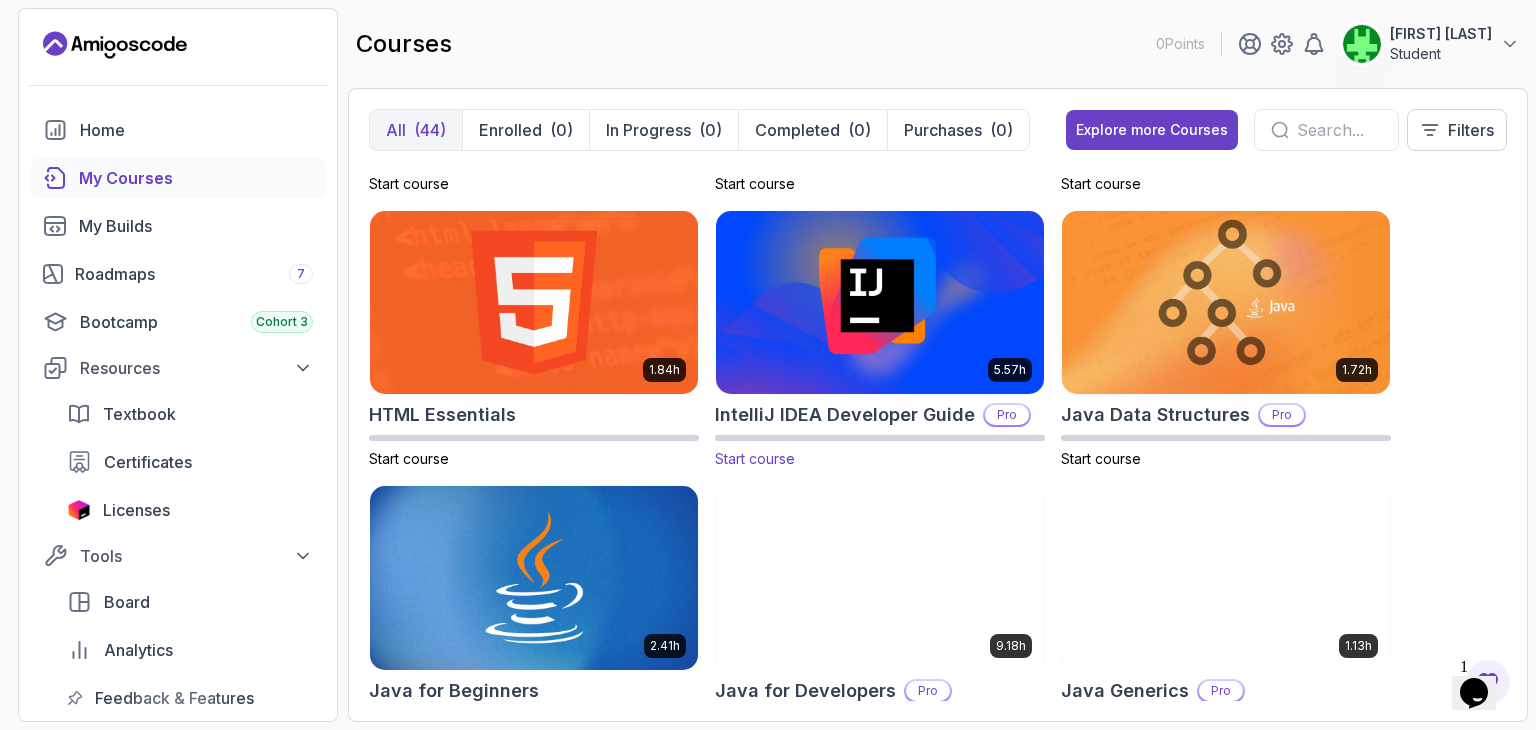 scroll, scrollTop: 1260, scrollLeft: 0, axis: vertical 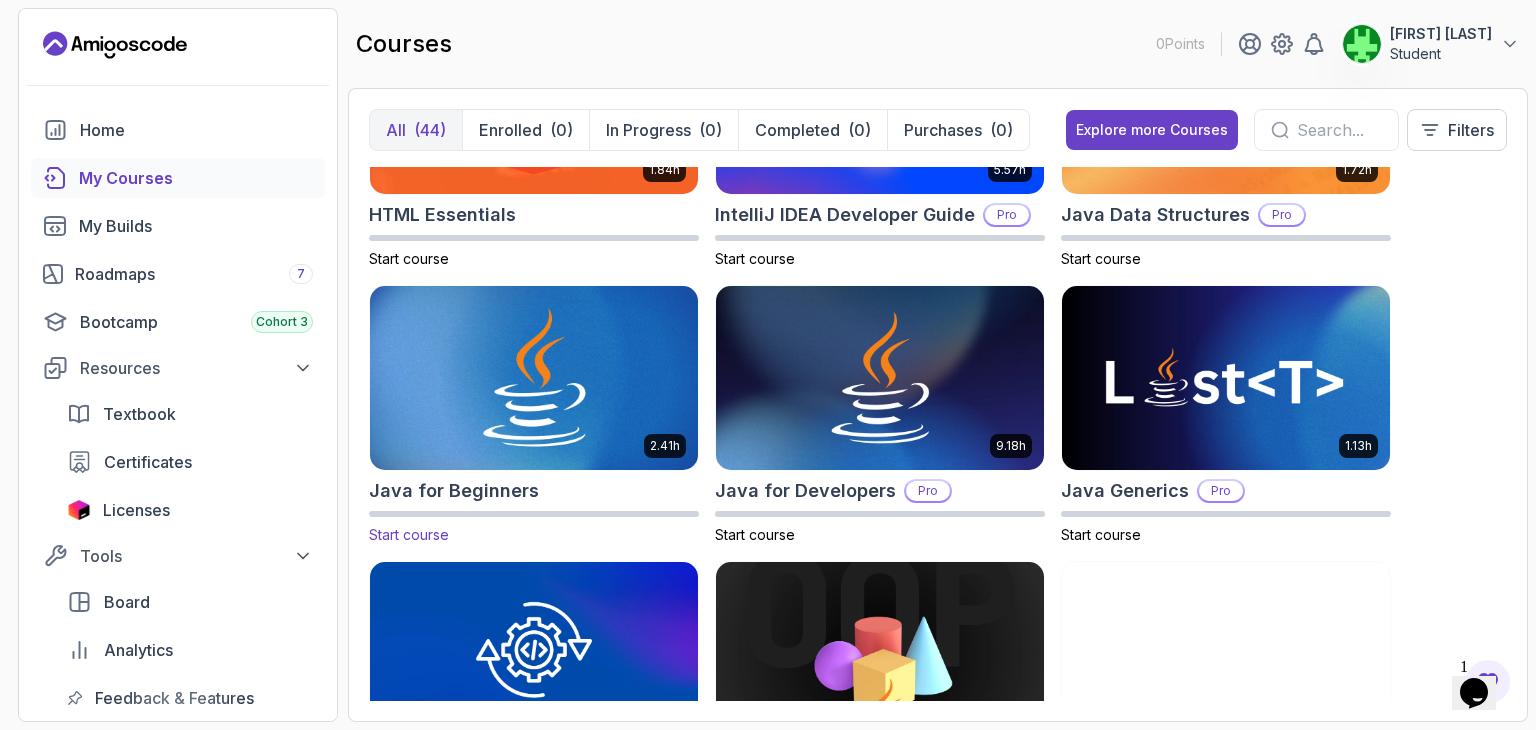click at bounding box center (534, 378) 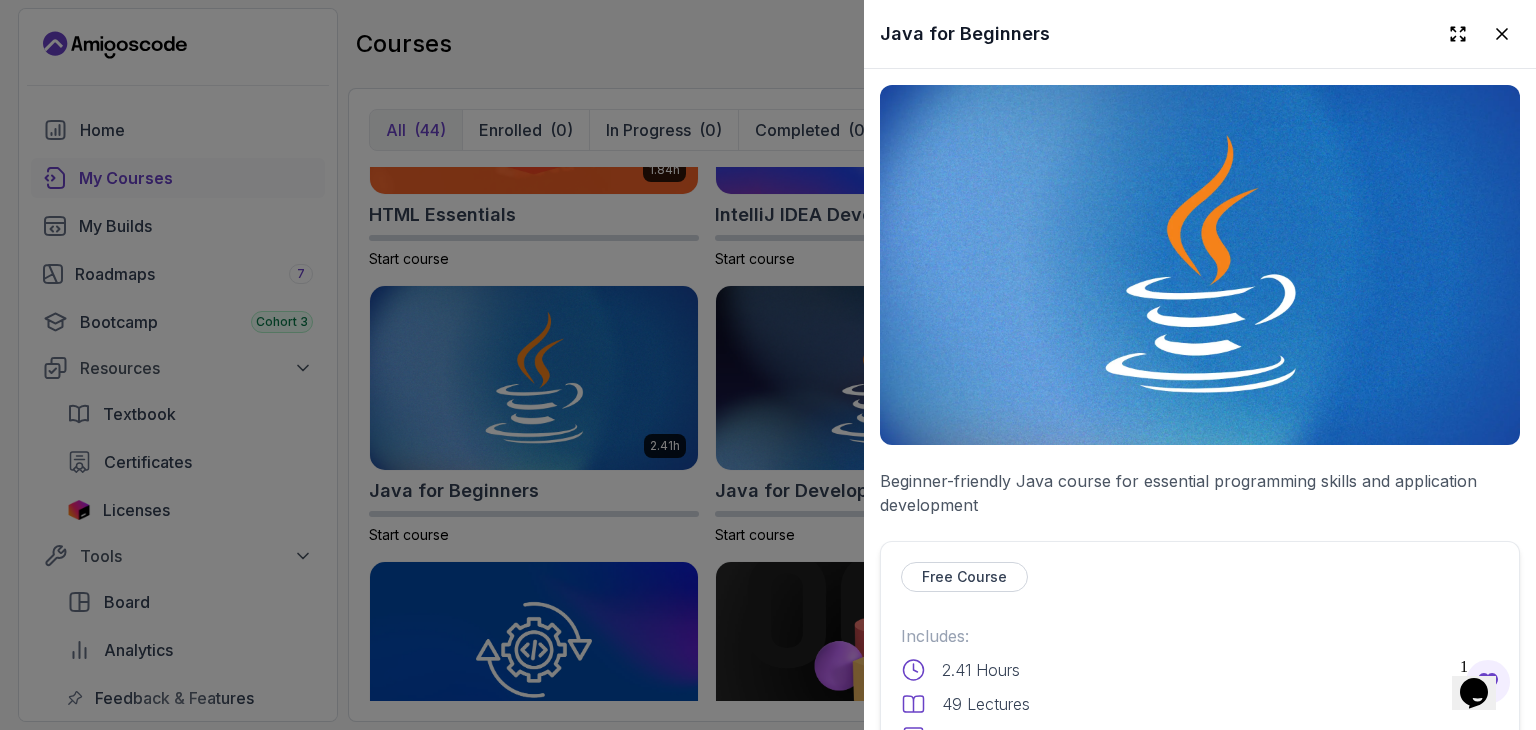 click at bounding box center [768, 365] 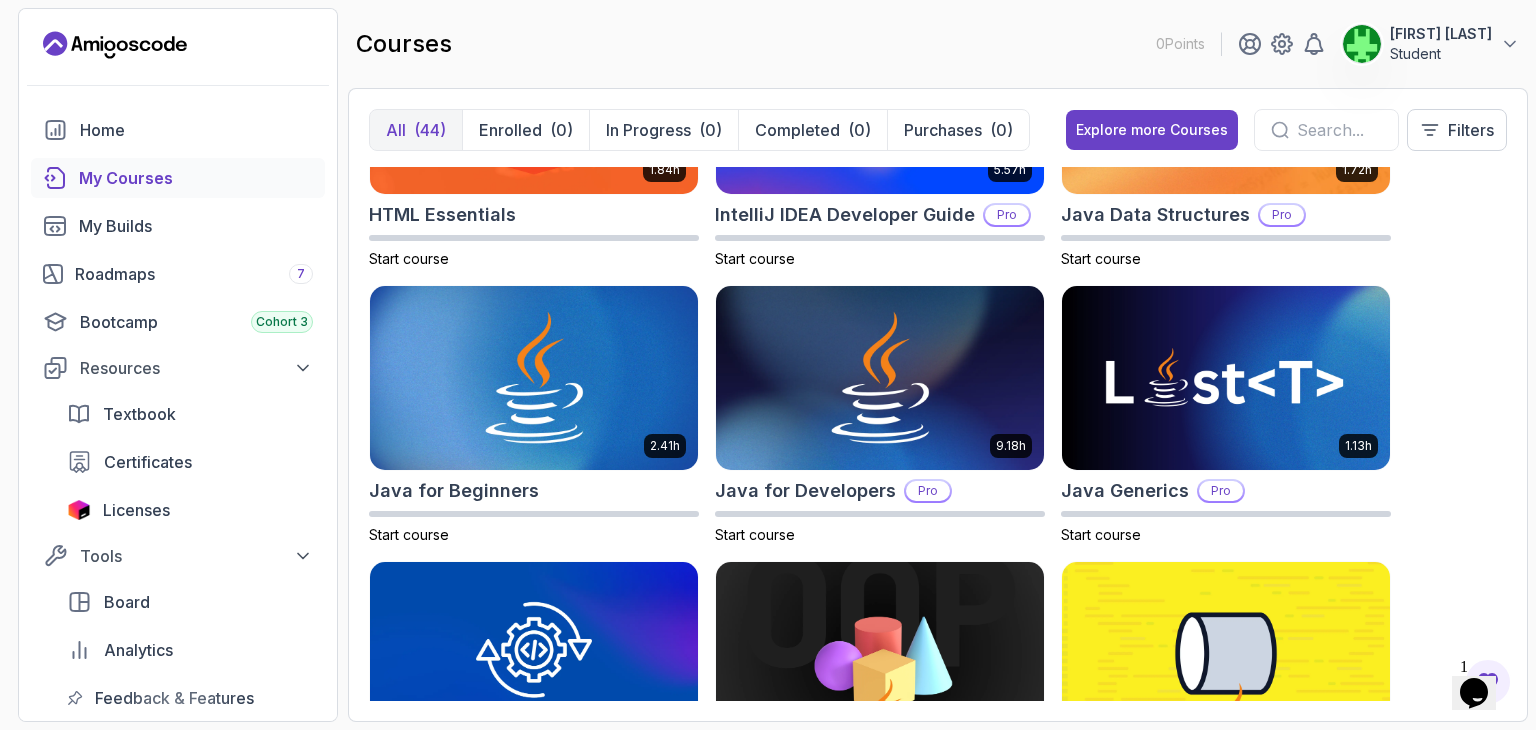 click at bounding box center (880, 378) 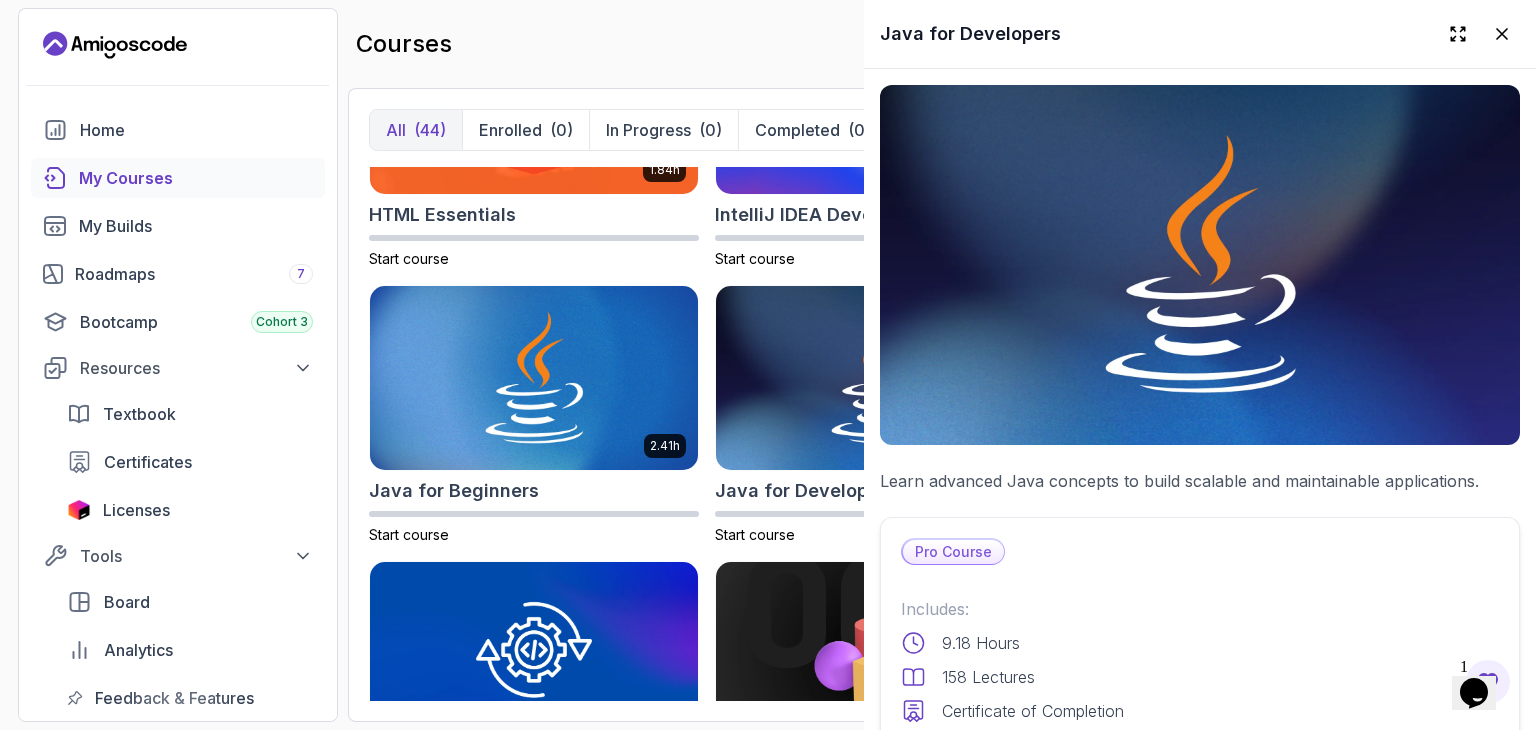 click at bounding box center [768, 365] 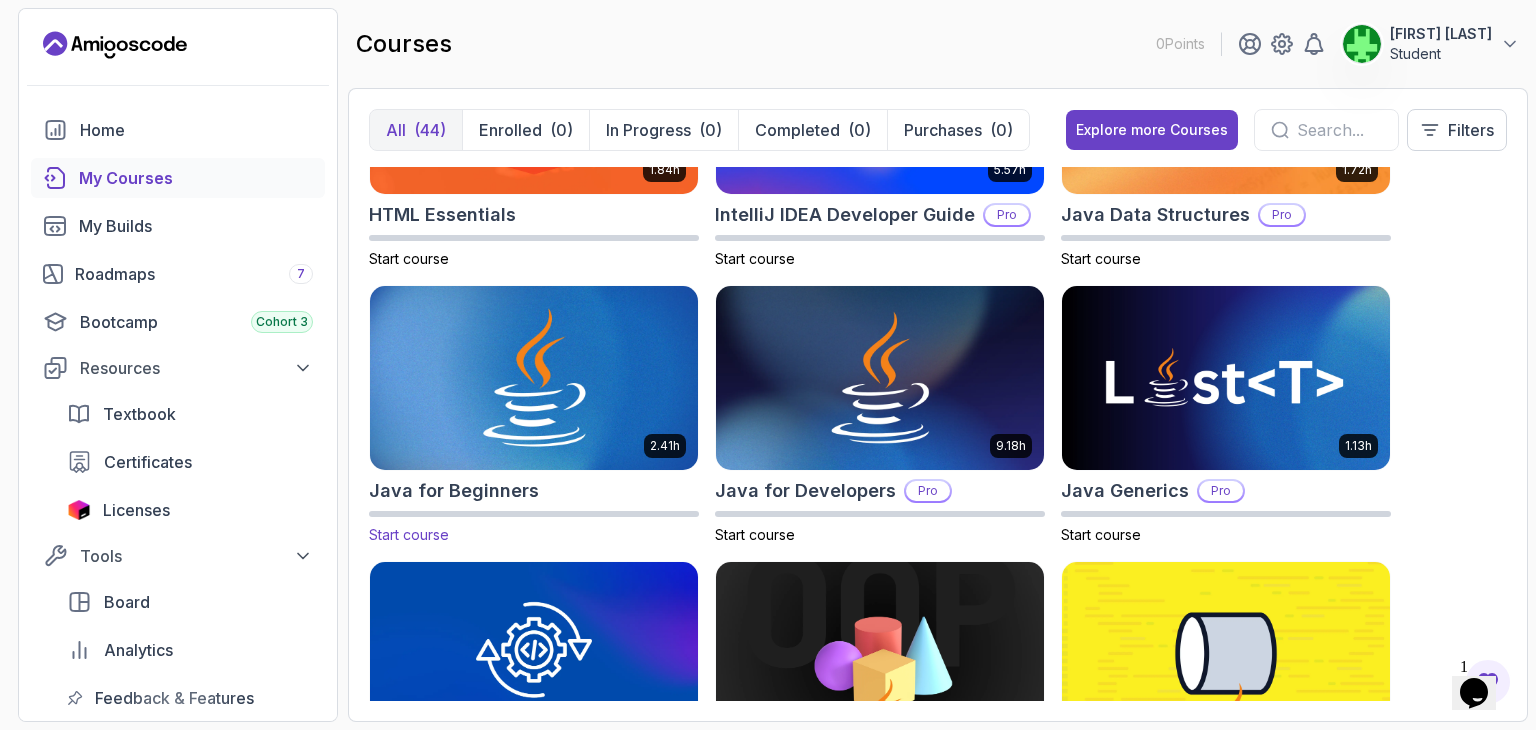 click at bounding box center [534, 378] 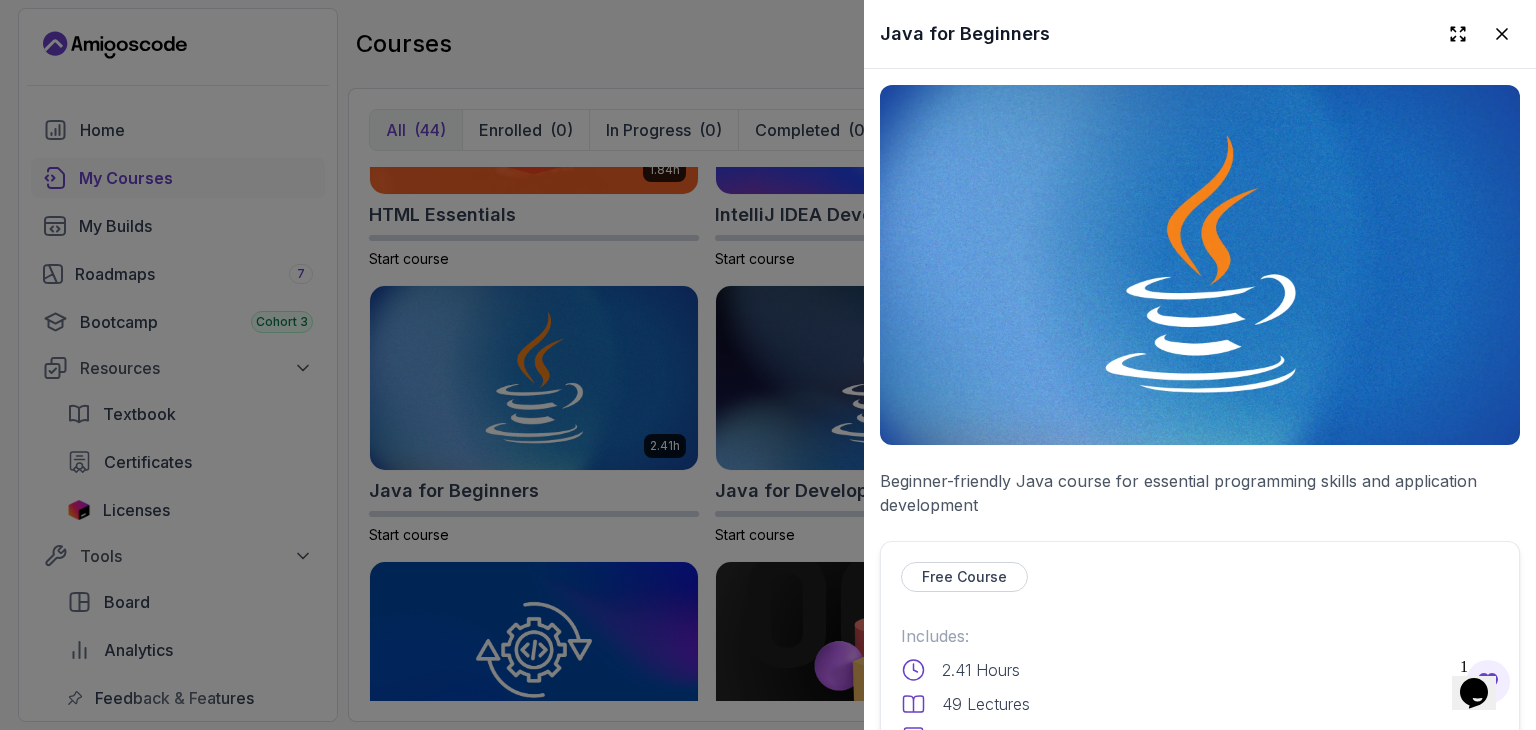 click on "Free Course" at bounding box center [964, 577] 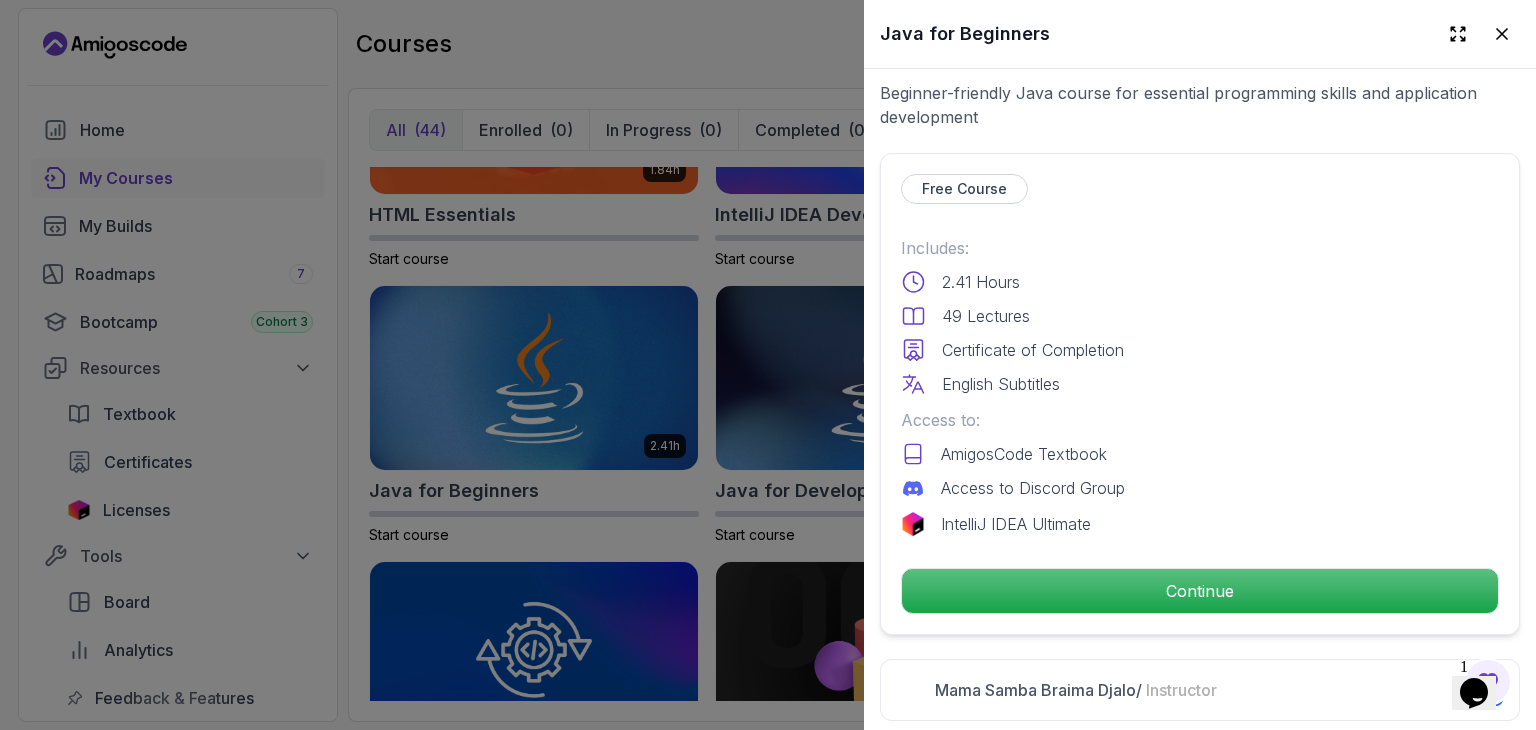 scroll, scrollTop: 516, scrollLeft: 0, axis: vertical 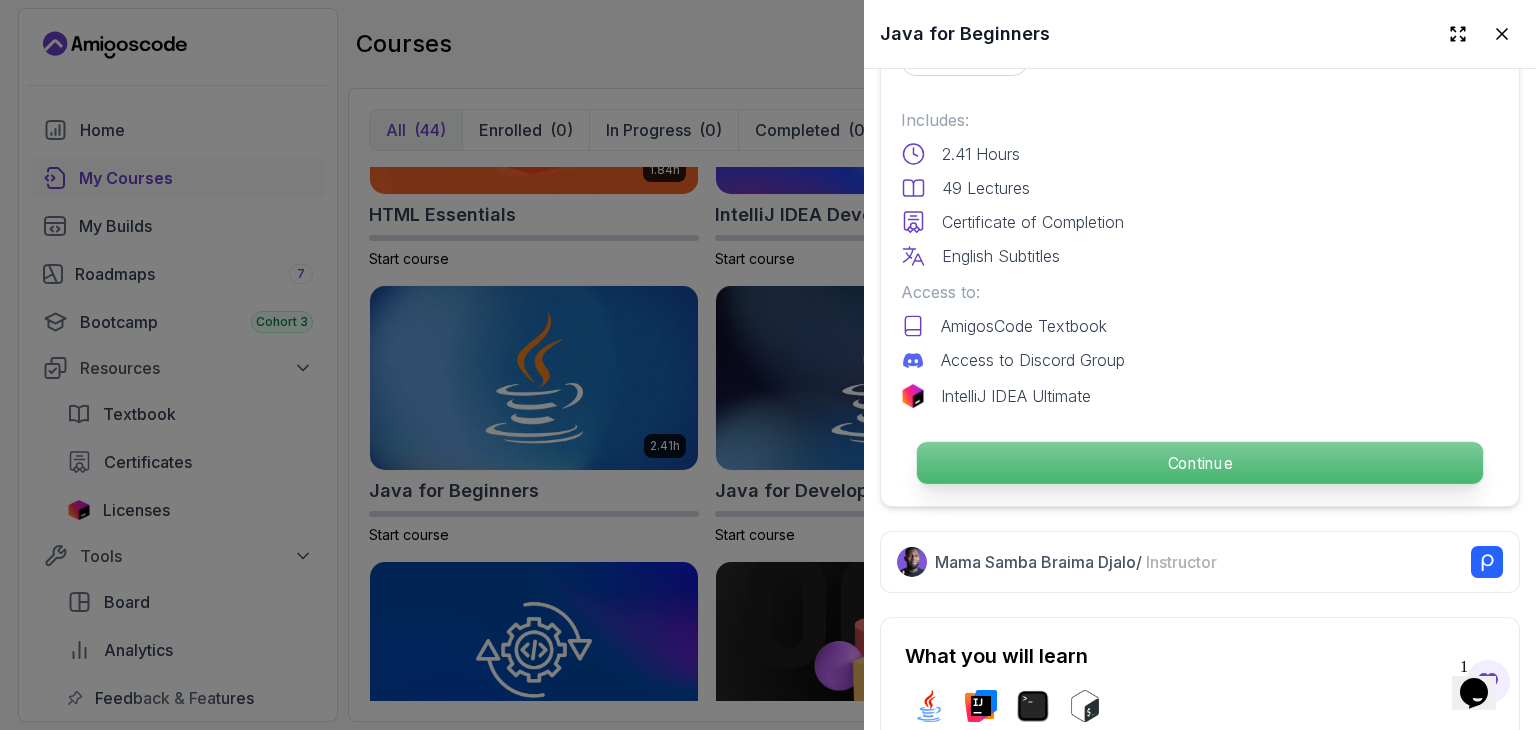 click on "Continue" at bounding box center [1200, 463] 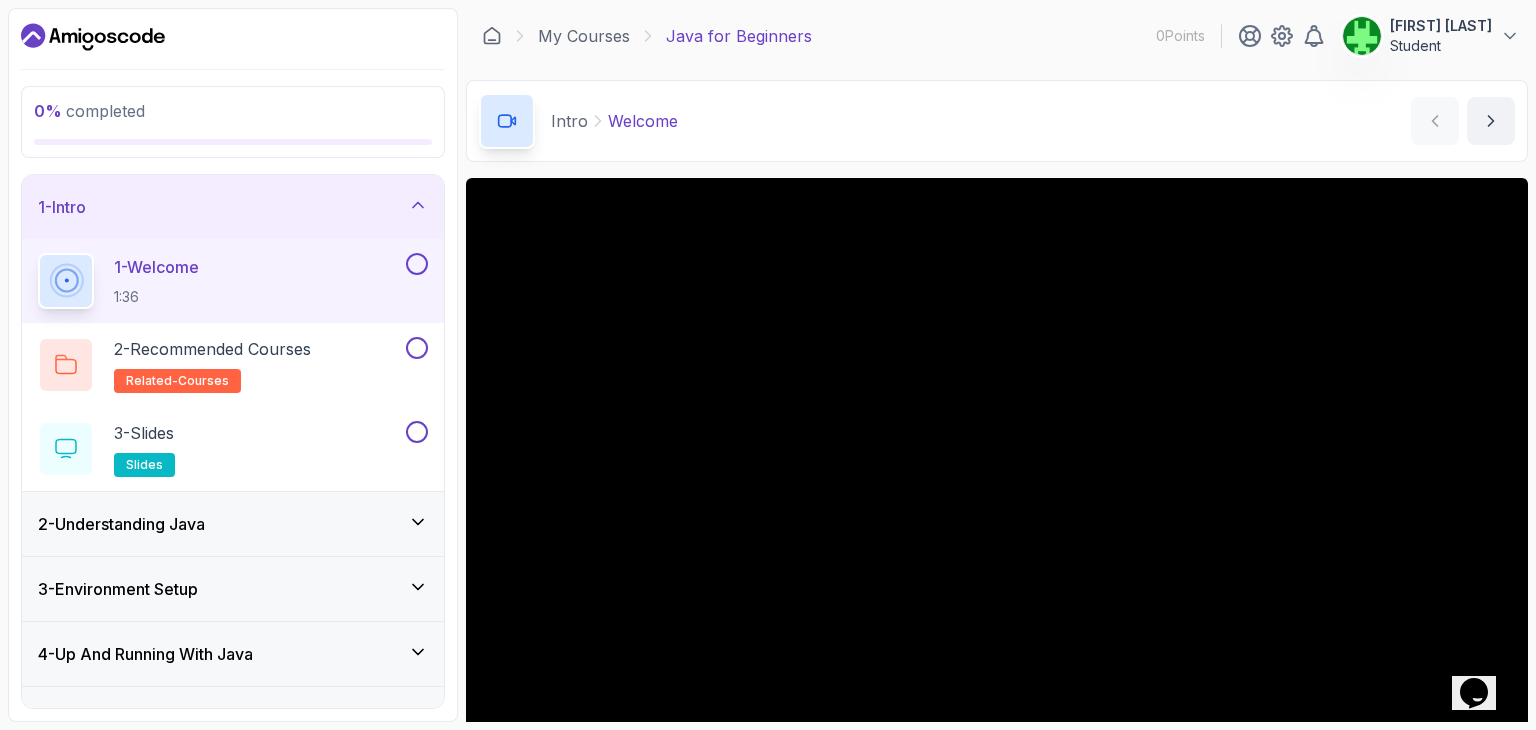 scroll, scrollTop: 192, scrollLeft: 0, axis: vertical 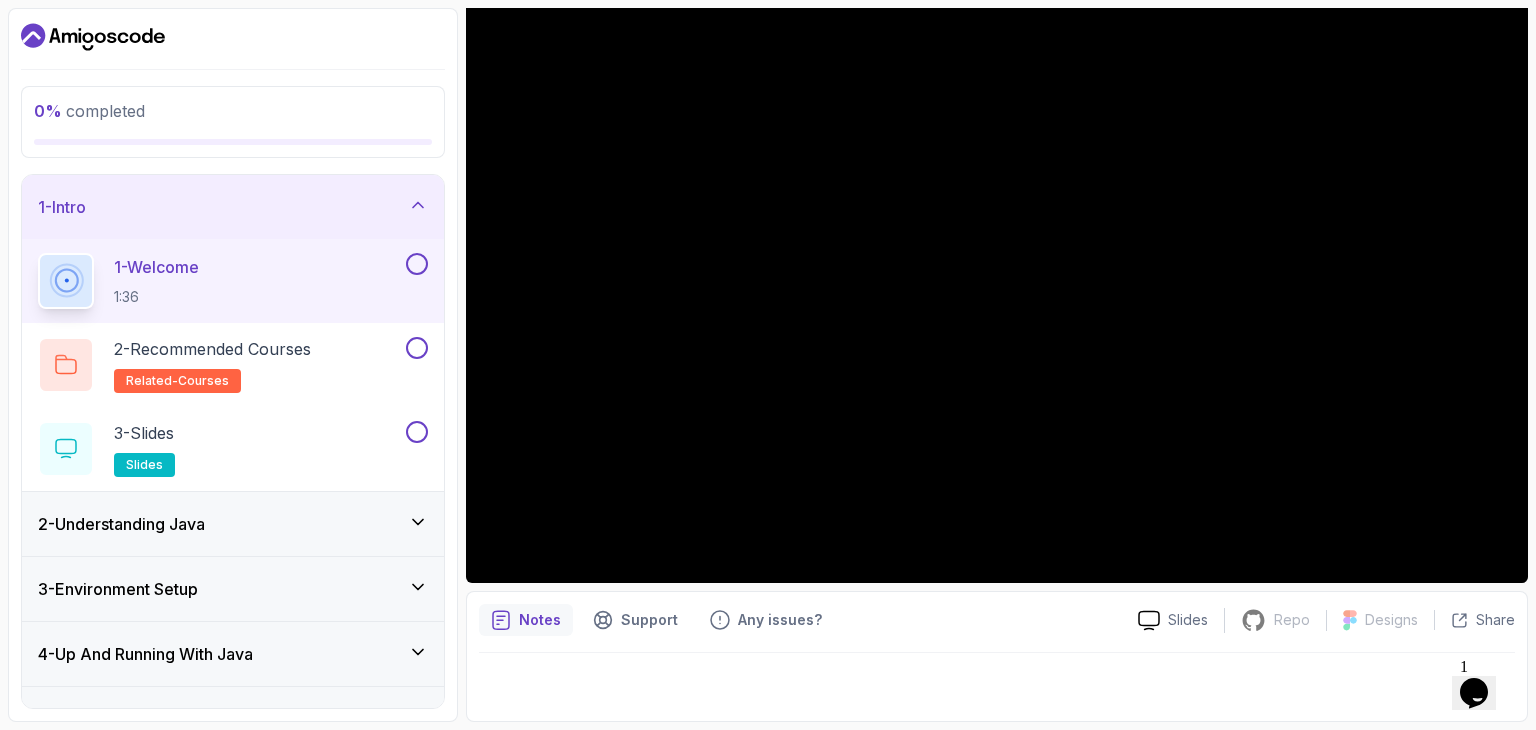 click on "1  -  Intro" at bounding box center (233, 207) 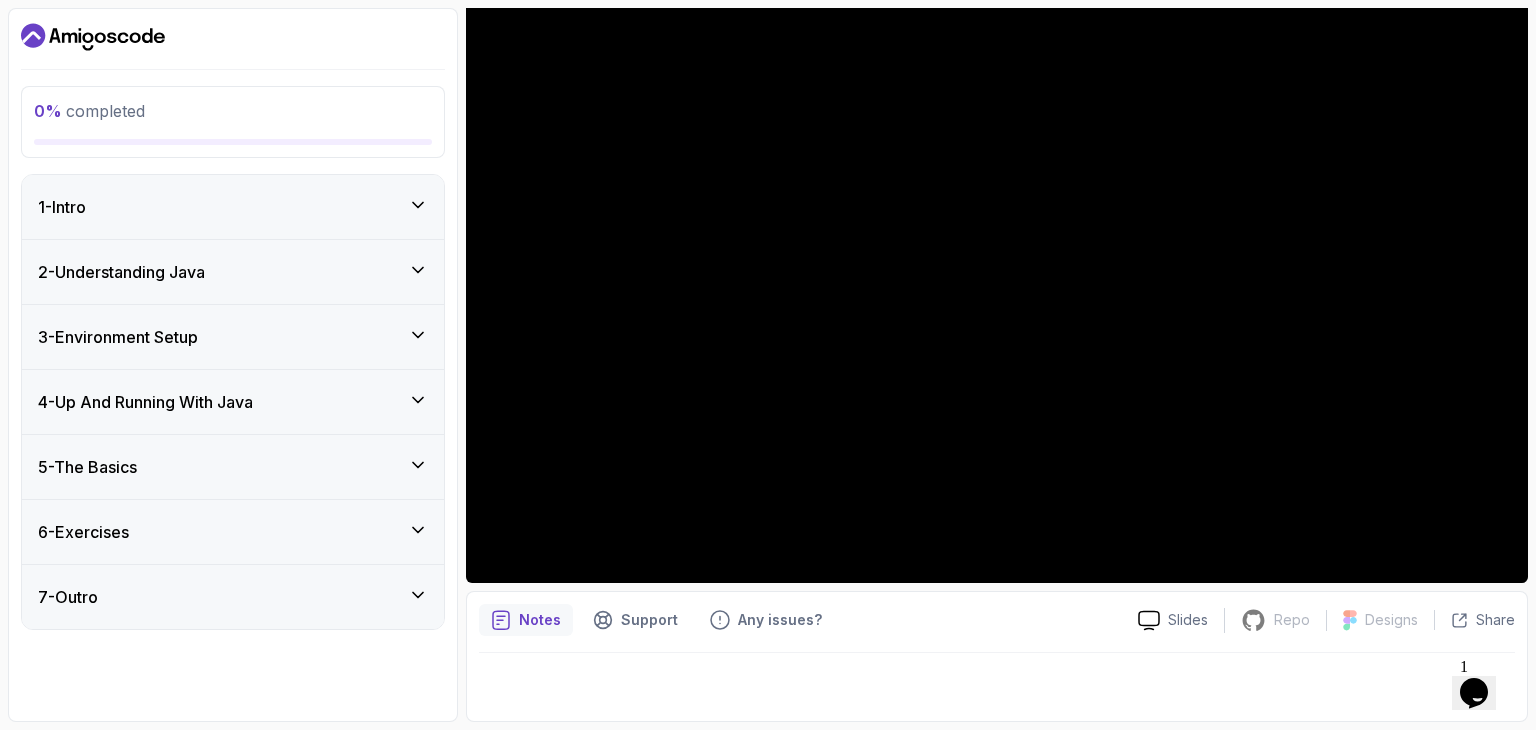 click on "2  -  Understanding Java" at bounding box center [233, 272] 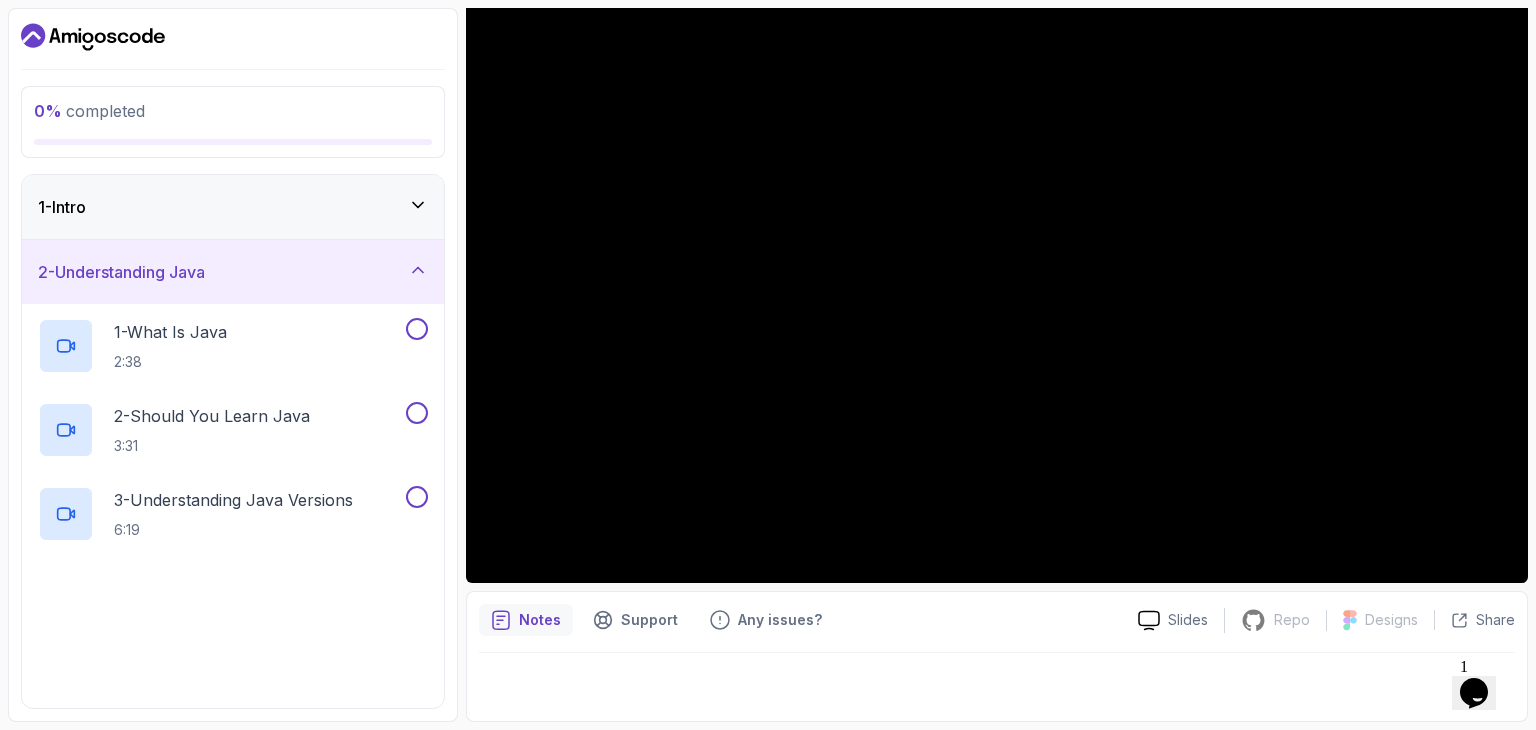 click on "2  -  Understanding Java" at bounding box center [233, 272] 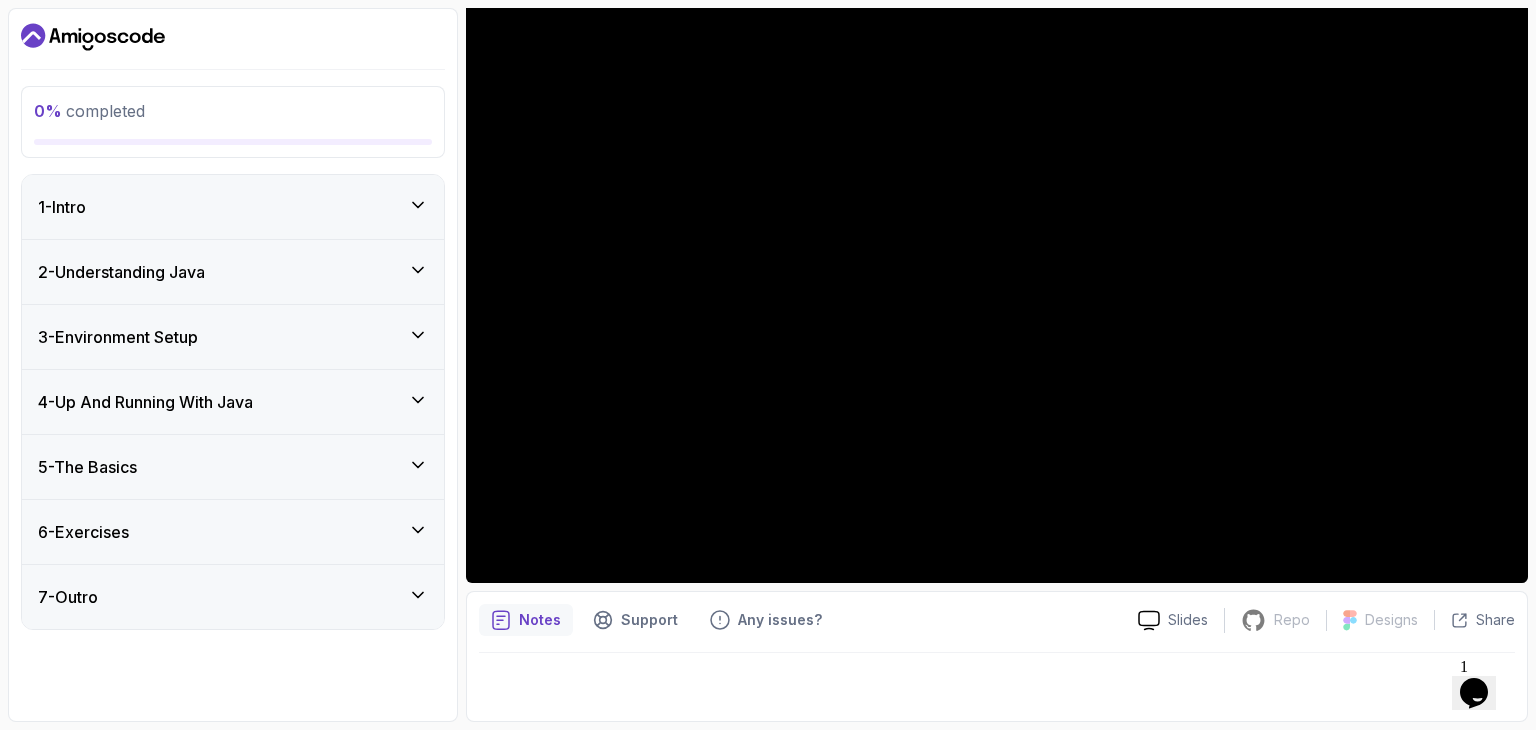 click on "3  -  Environment Setup" at bounding box center [233, 337] 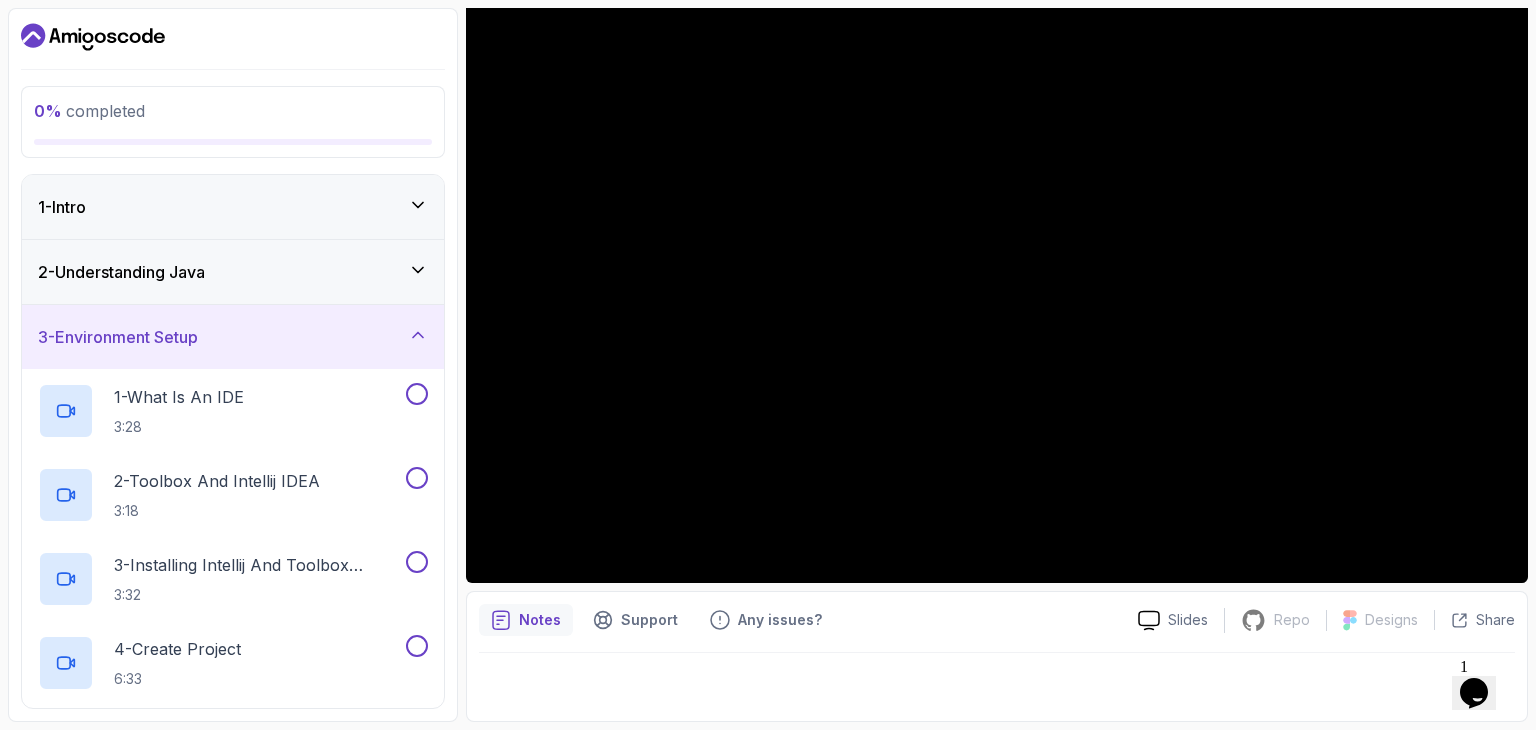click on "3  -  Environment Setup" at bounding box center [233, 337] 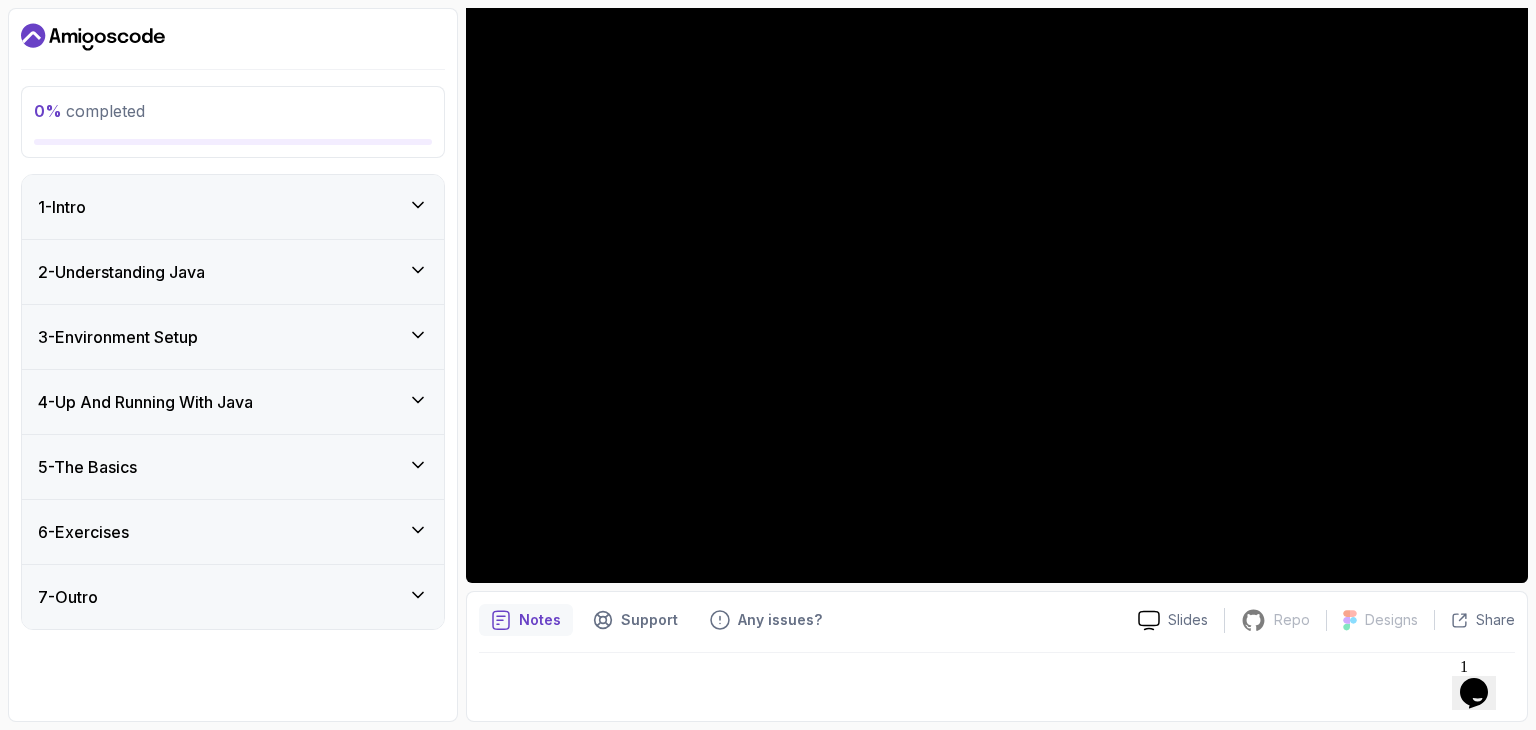 click on "3  -  Environment Setup" at bounding box center [233, 337] 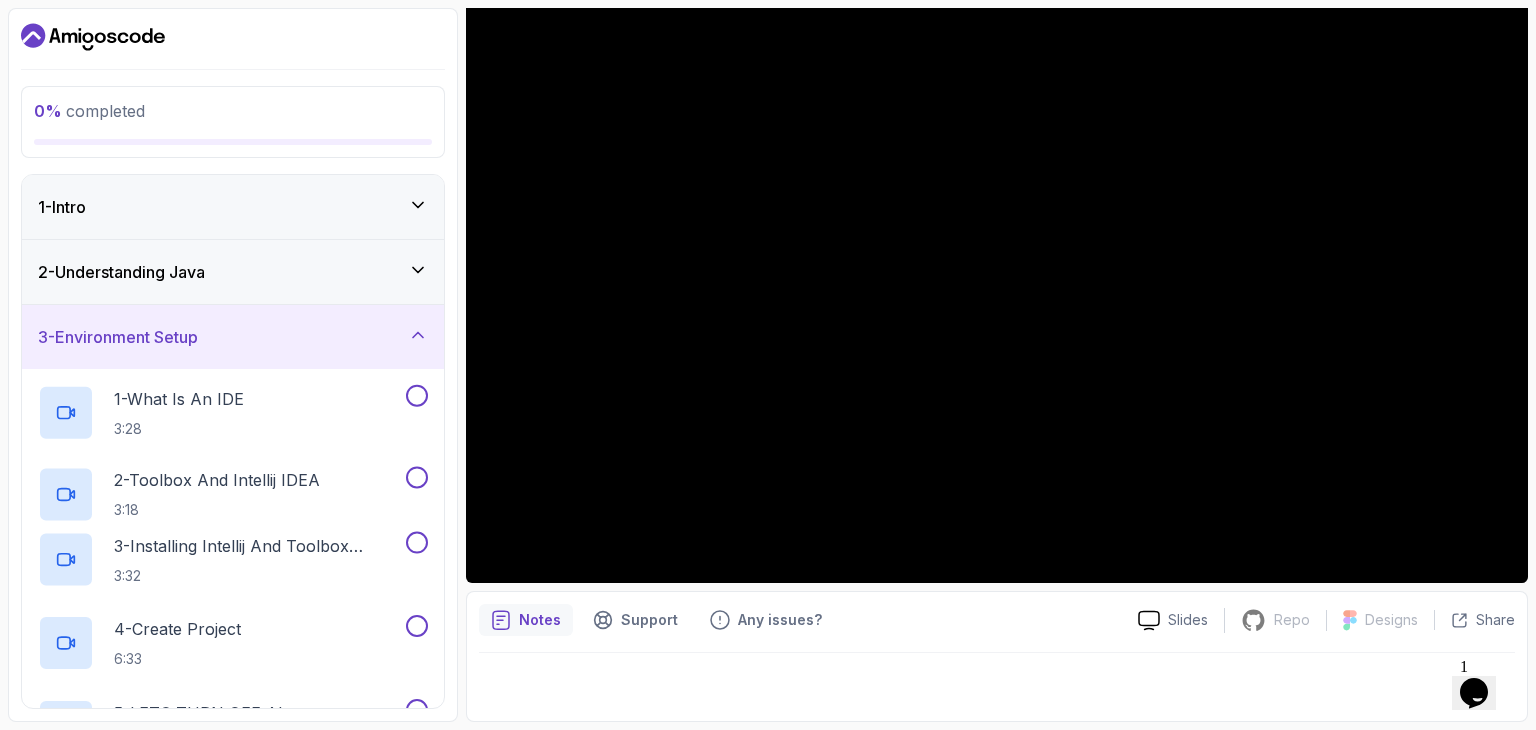 click on "3  -  Environment Setup" at bounding box center (233, 337) 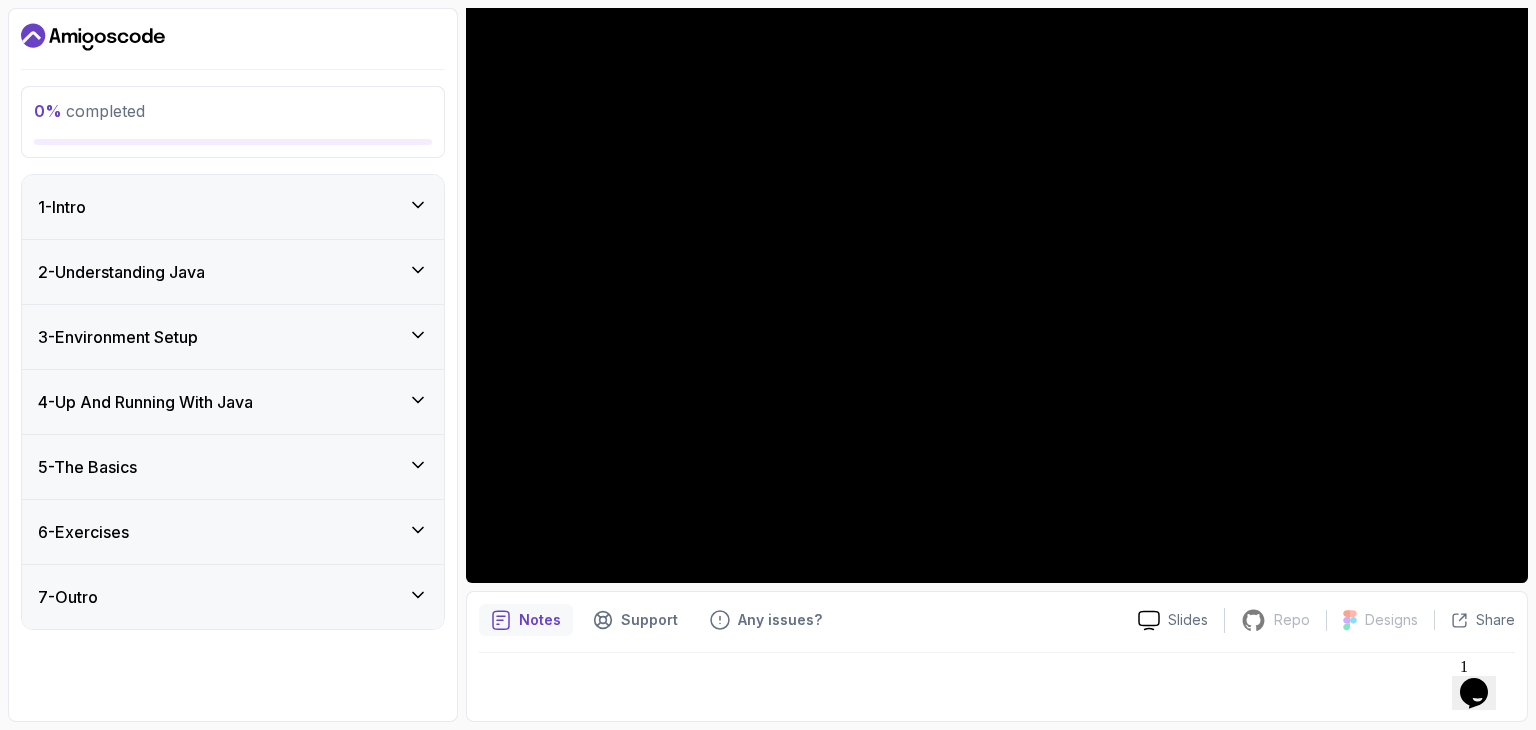 click on "3  -  Environment Setup" at bounding box center [233, 337] 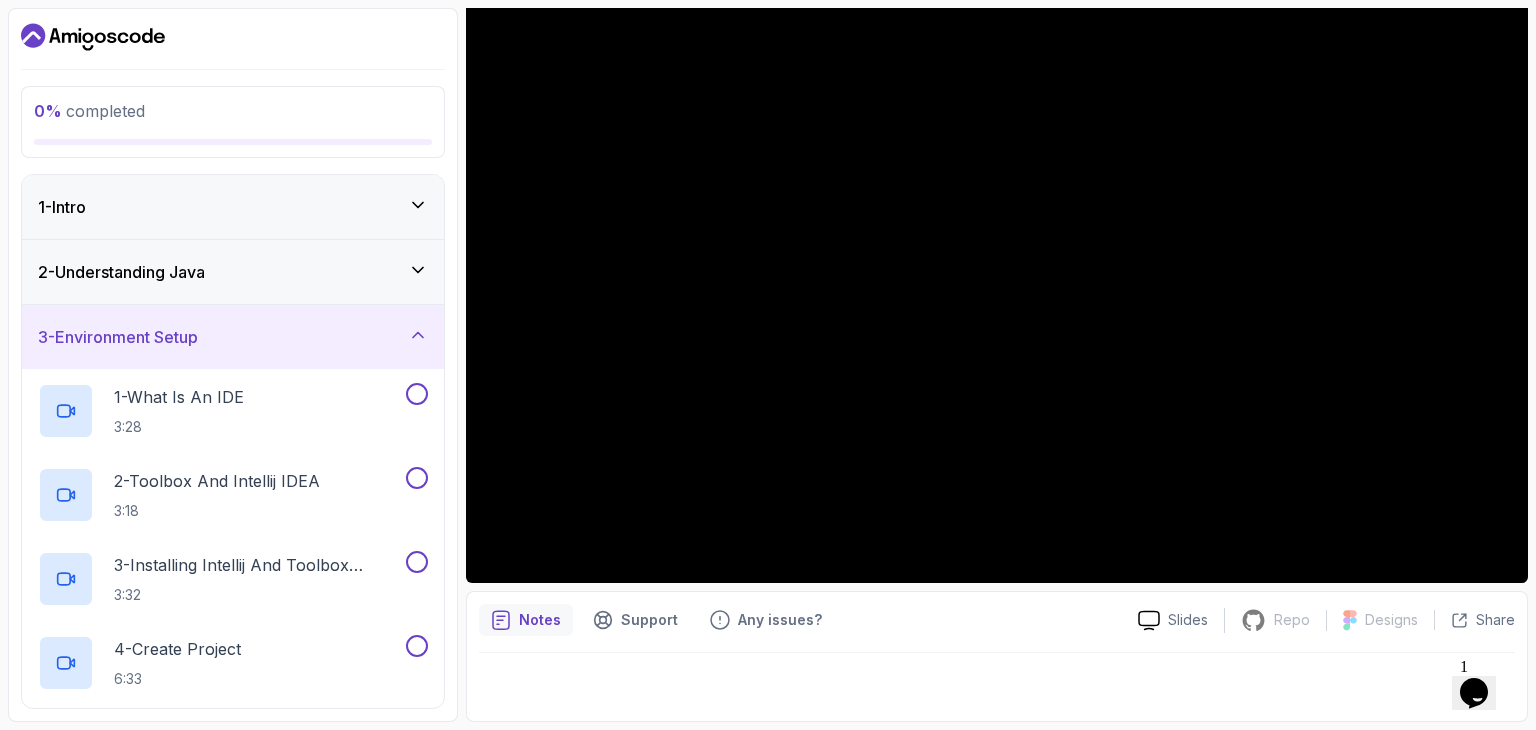click on "3  -  Environment Setup" at bounding box center (233, 337) 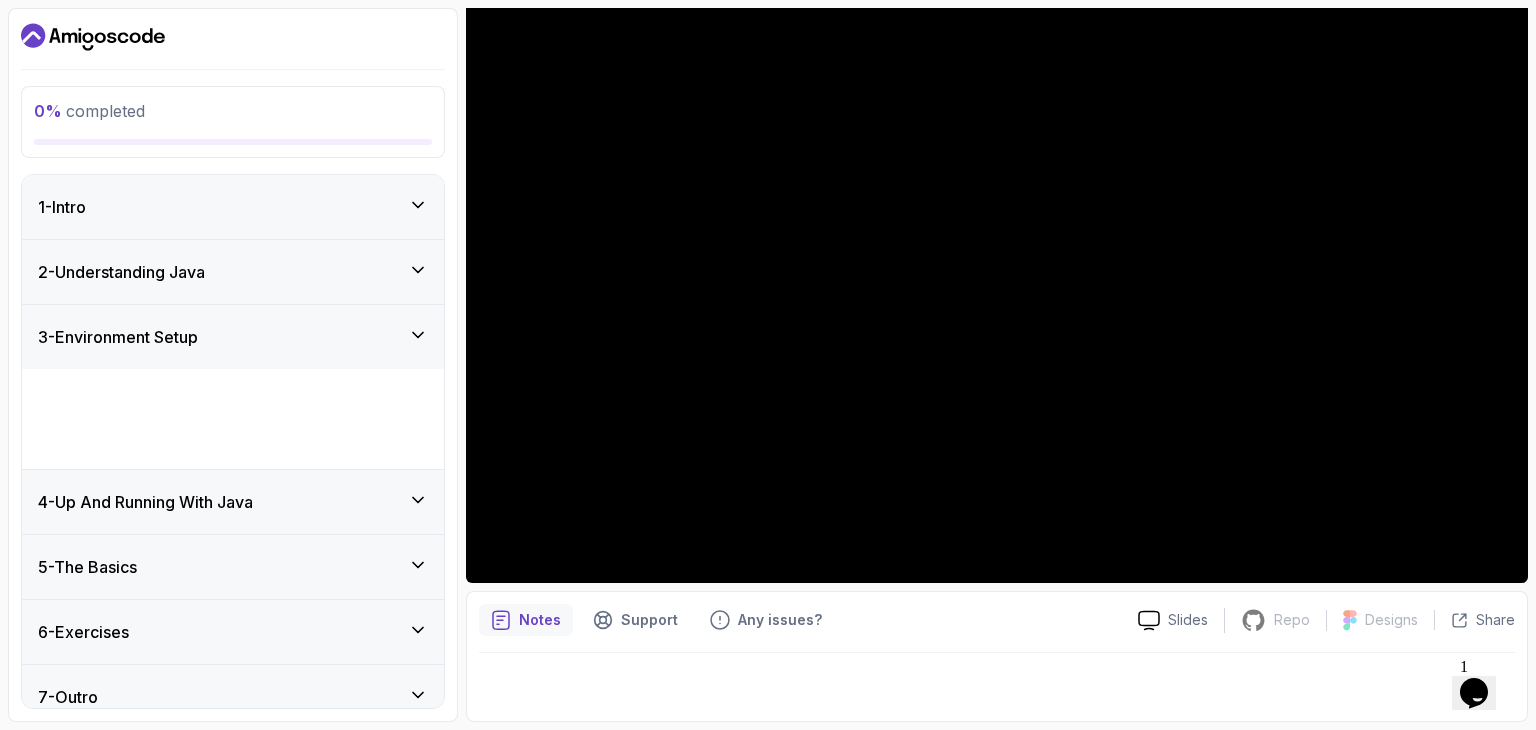 scroll, scrollTop: 0, scrollLeft: 0, axis: both 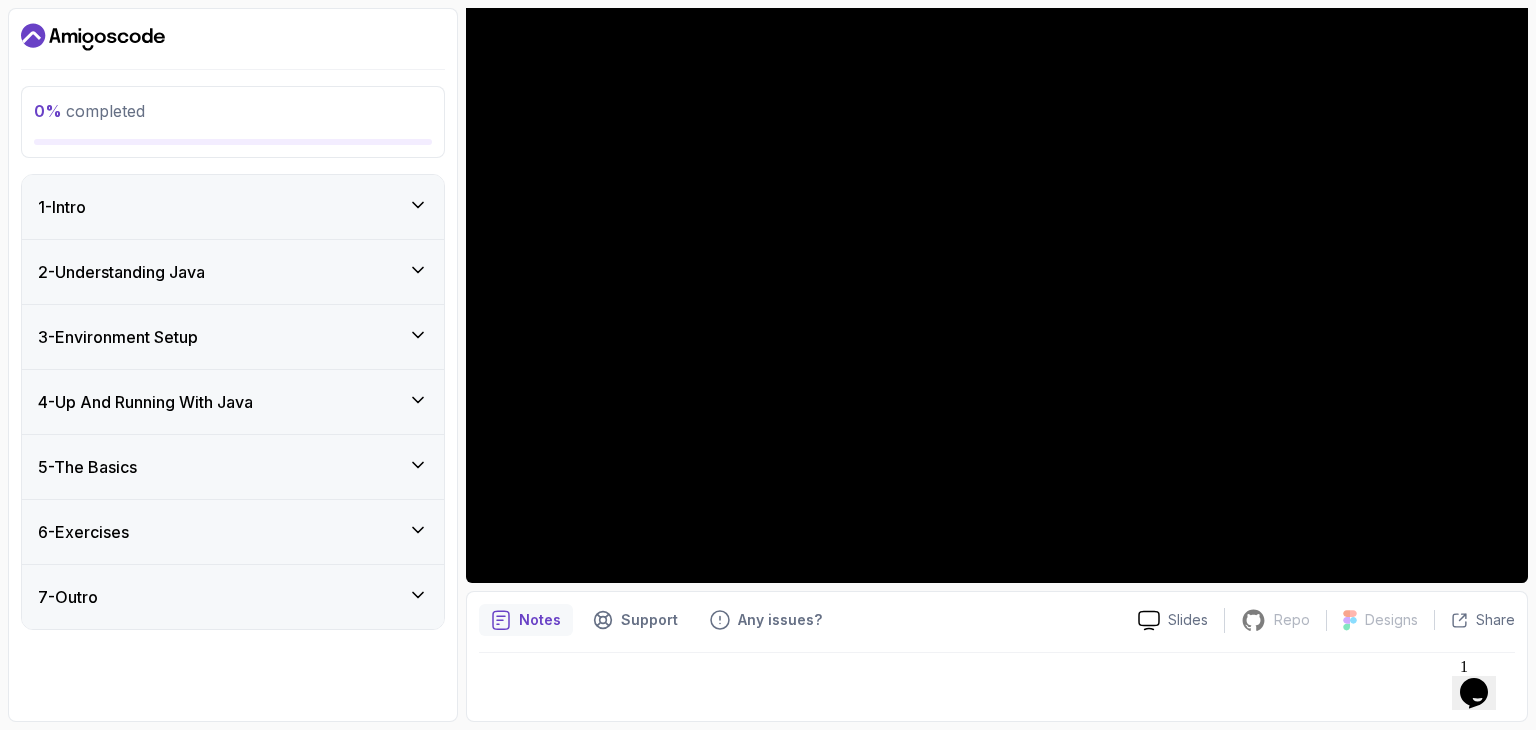 click on "5  -  The Basics" at bounding box center (233, 467) 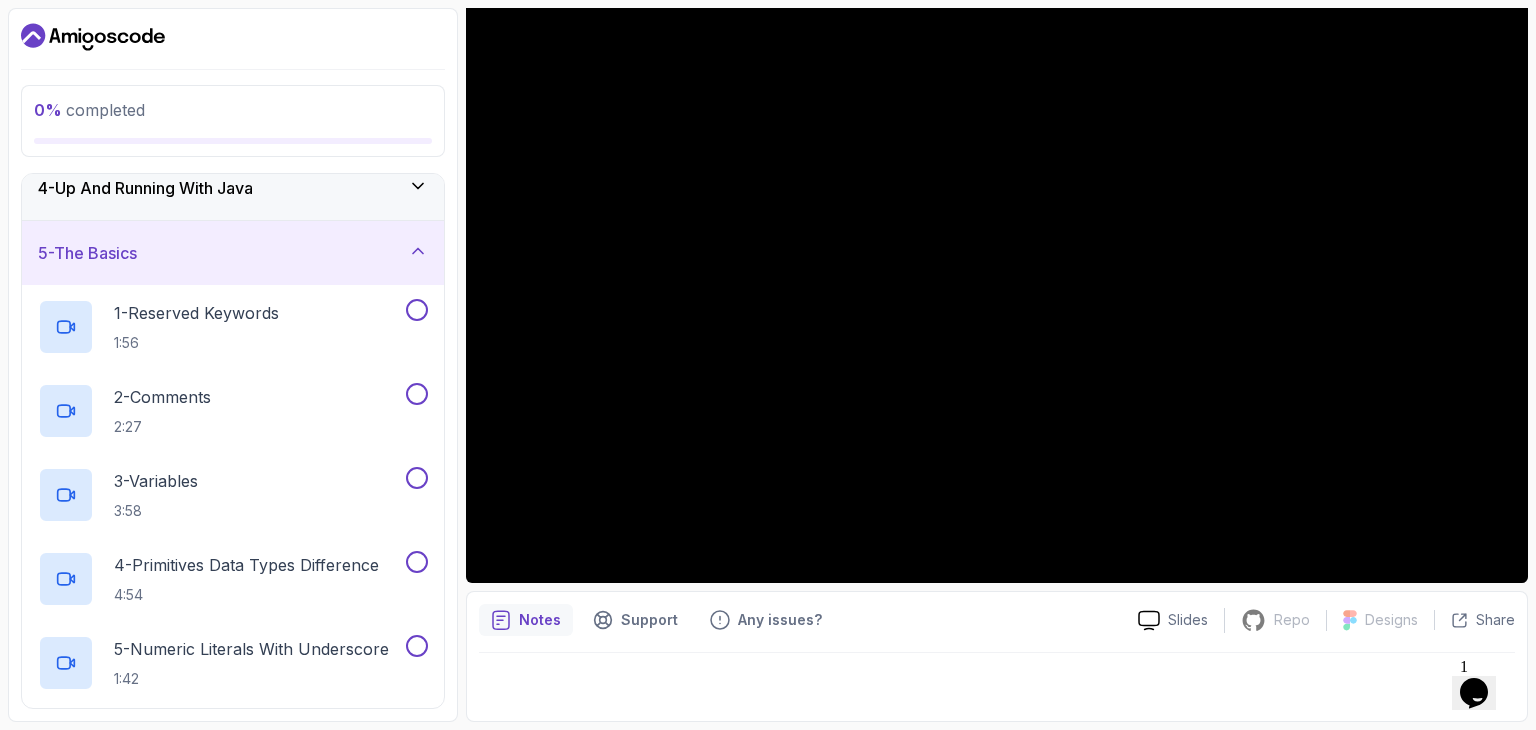 scroll, scrollTop: 170, scrollLeft: 0, axis: vertical 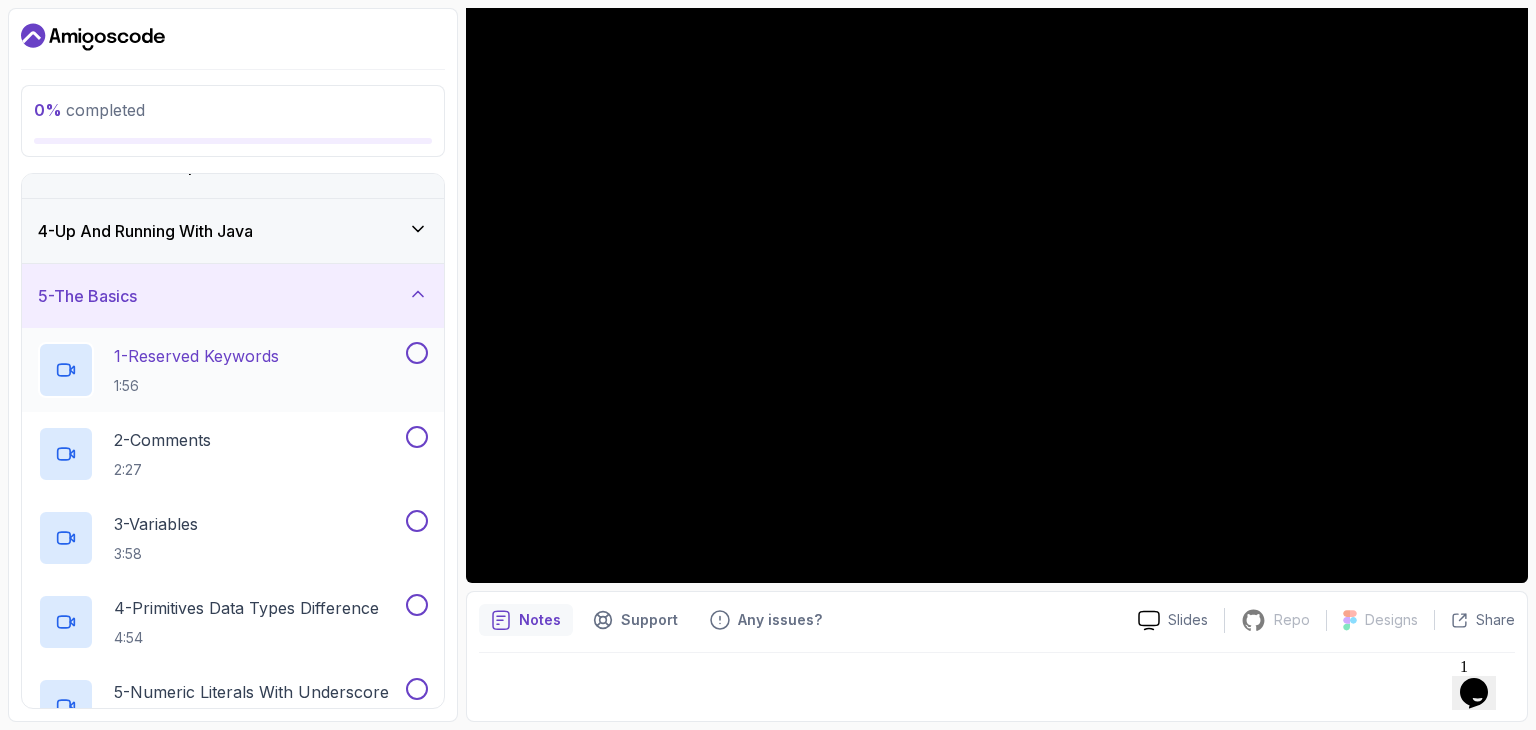 click on "1  -  Reserved Keywords 1:56" at bounding box center (220, 370) 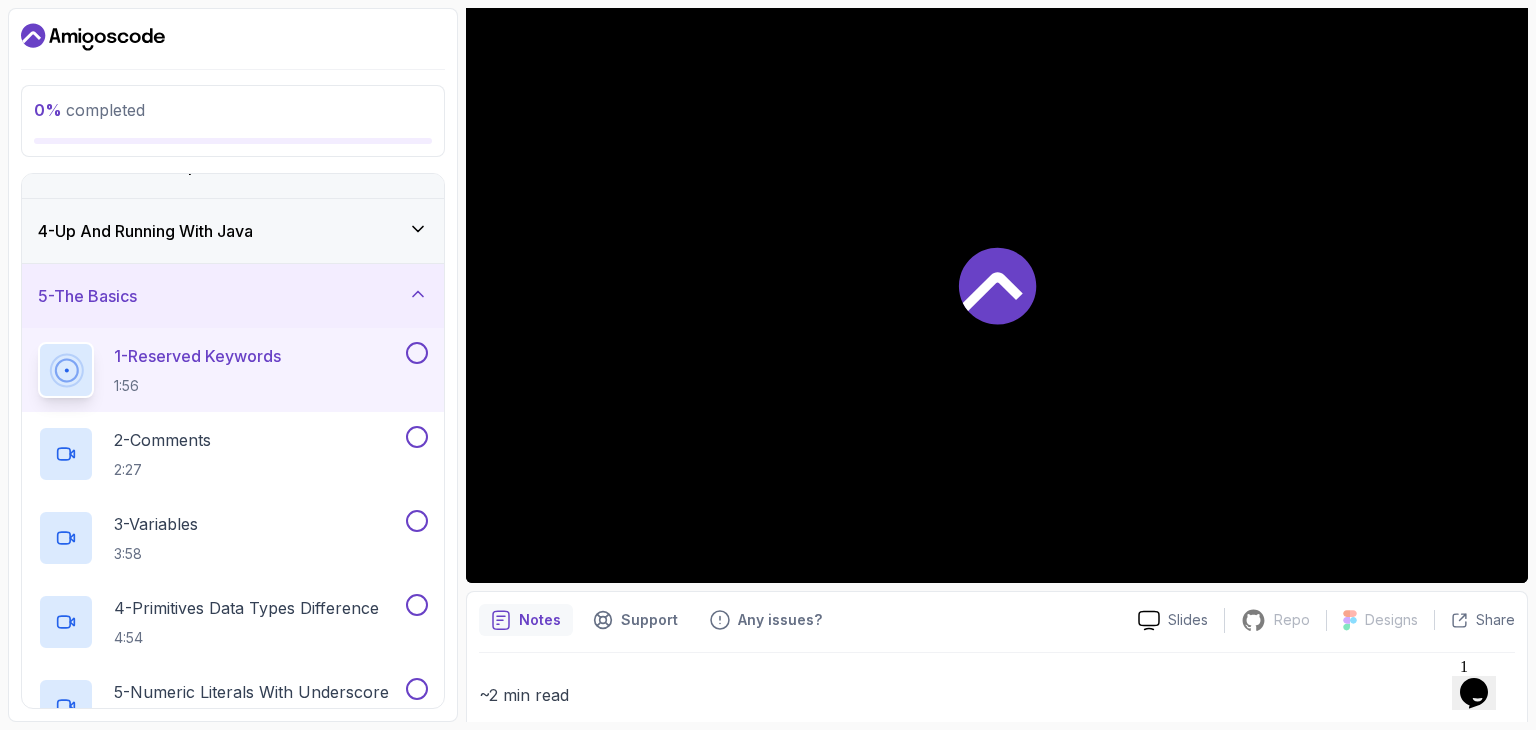 scroll, scrollTop: 0, scrollLeft: 0, axis: both 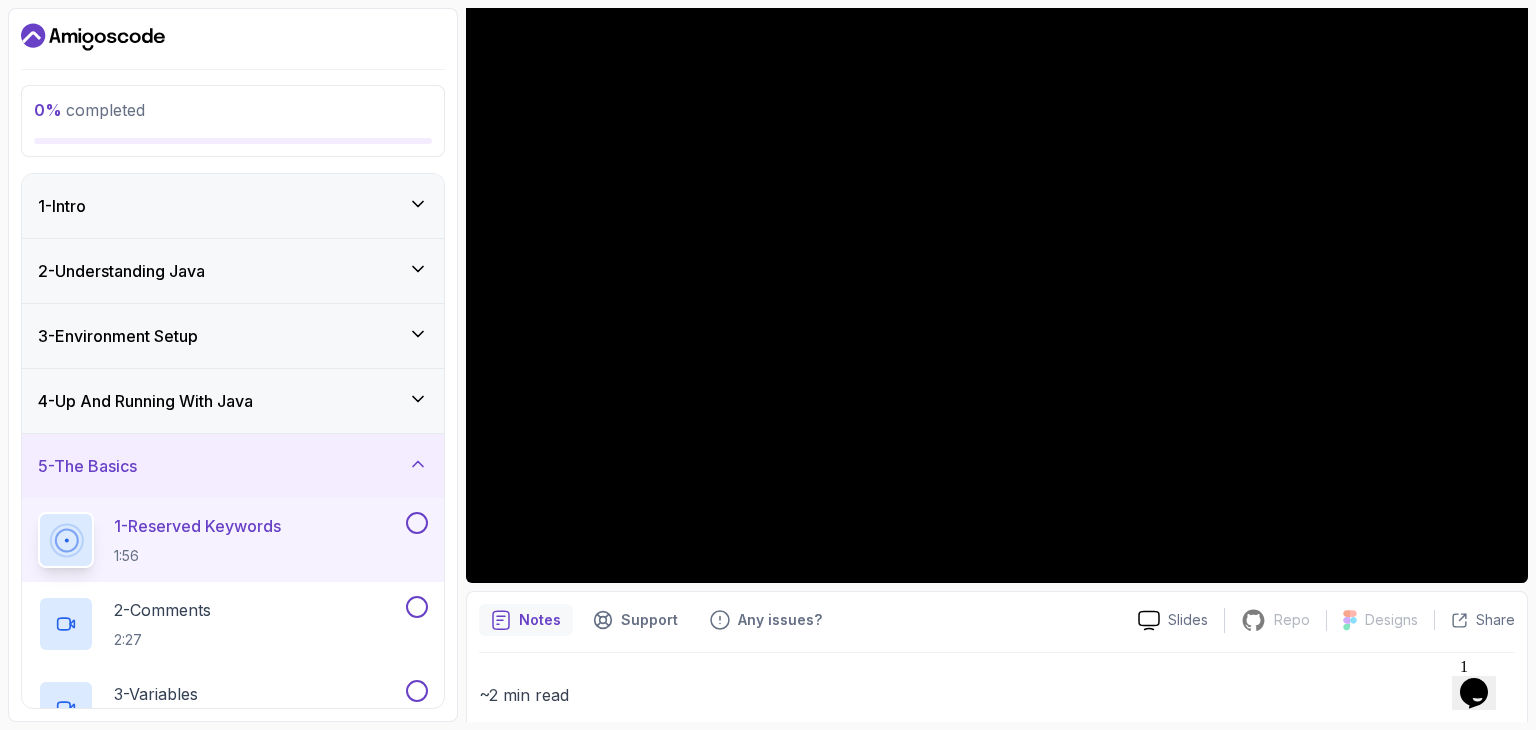 click on "1  -  Intro" at bounding box center (233, 206) 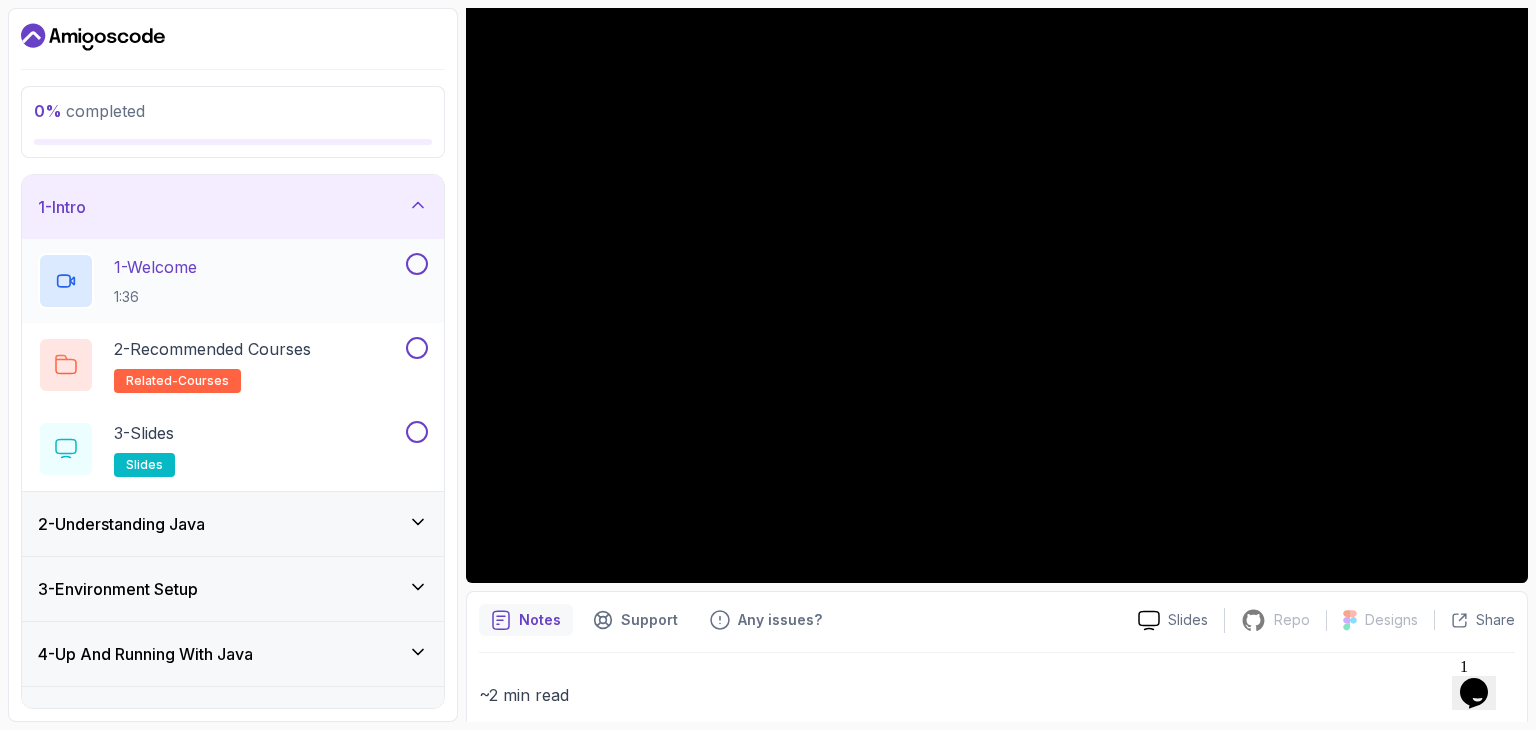 click at bounding box center [417, 264] 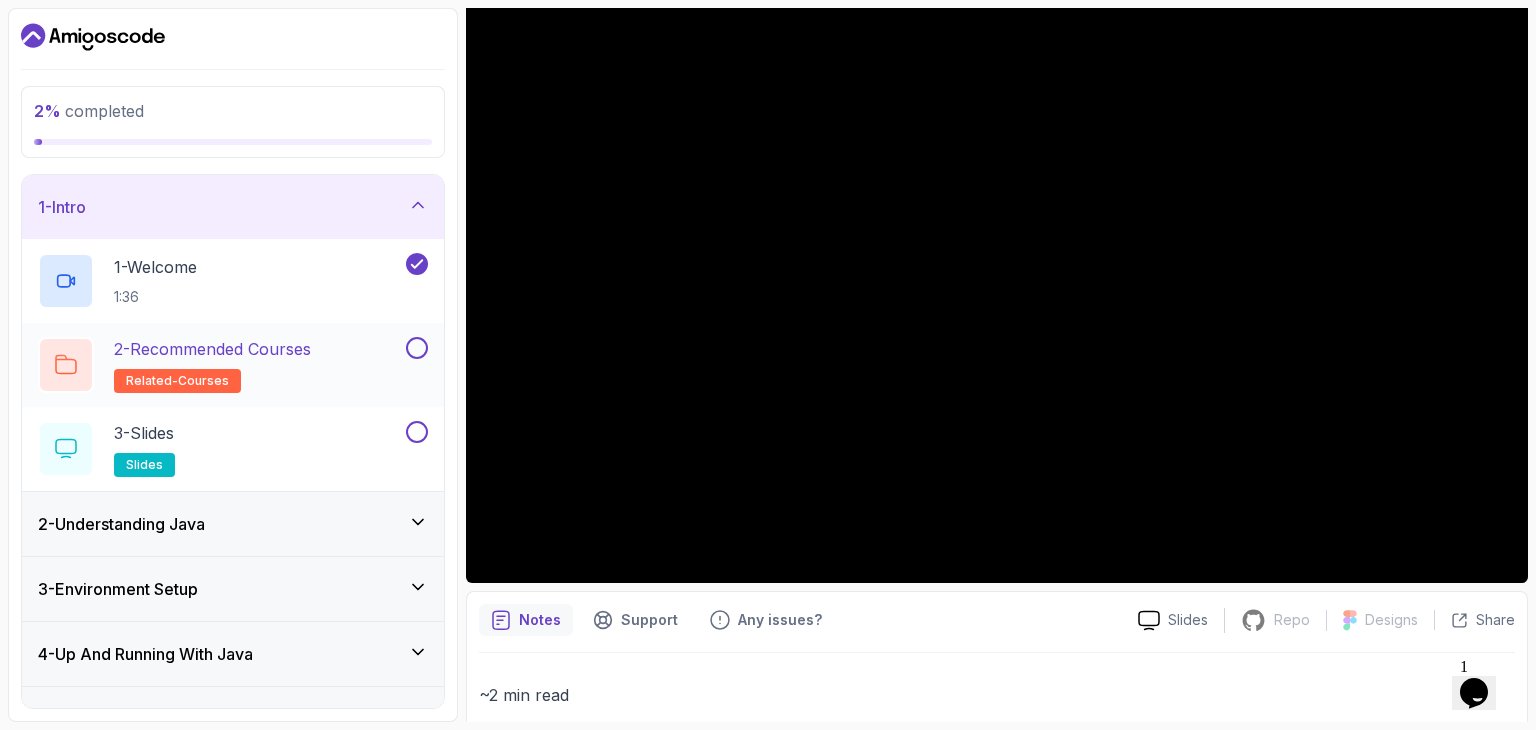 click on "2  -  Recommended Courses" at bounding box center [212, 349] 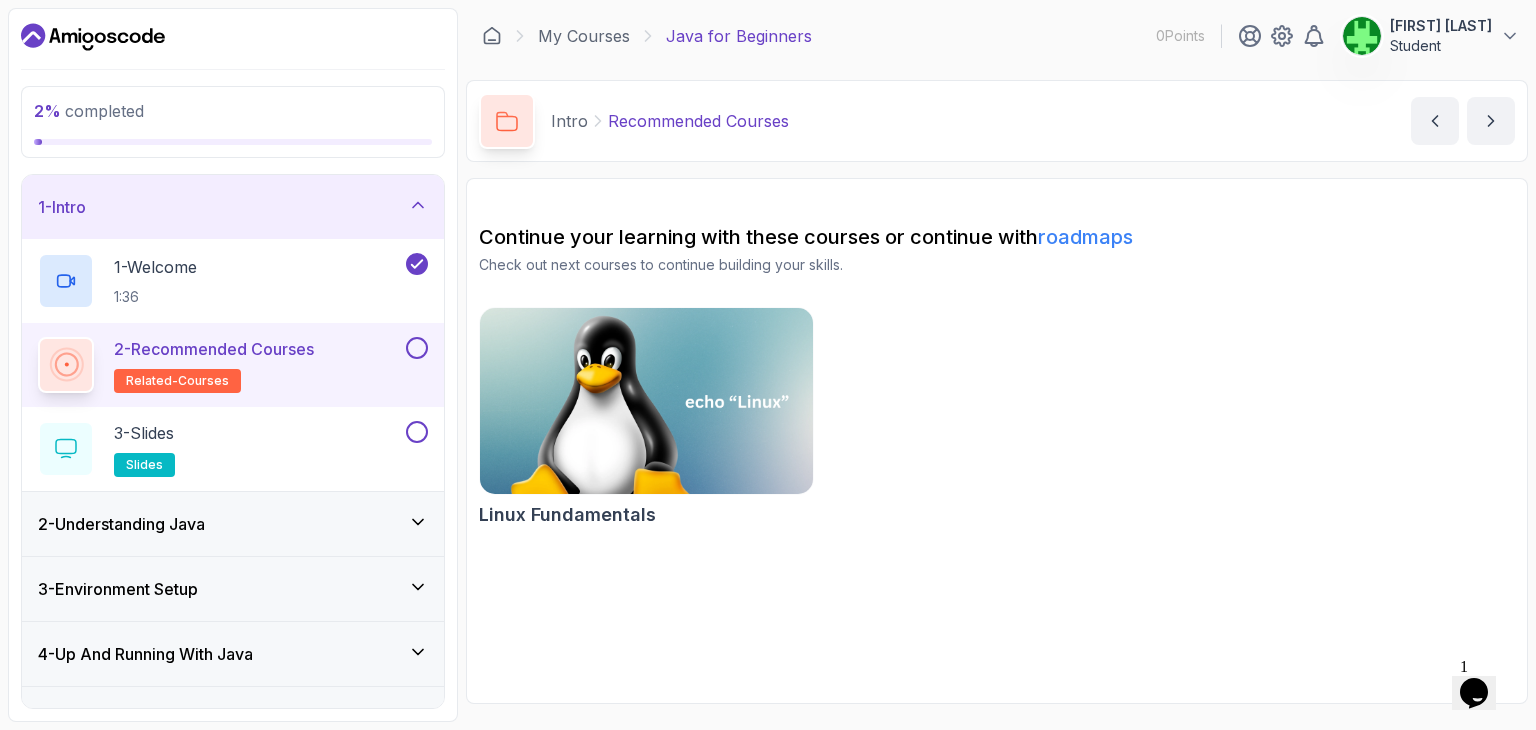 scroll, scrollTop: 0, scrollLeft: 0, axis: both 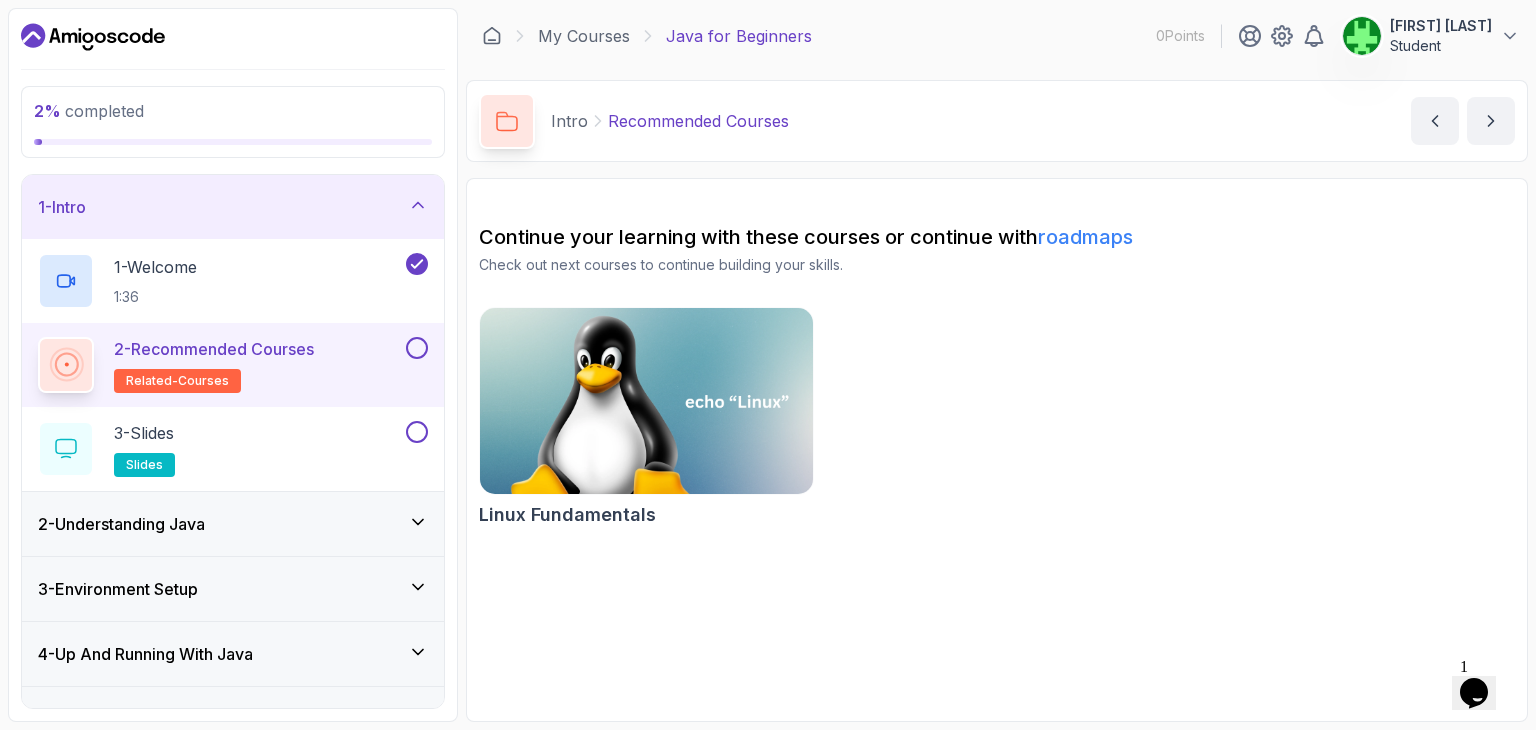 click on "2  -  Recommended Courses" at bounding box center [214, 349] 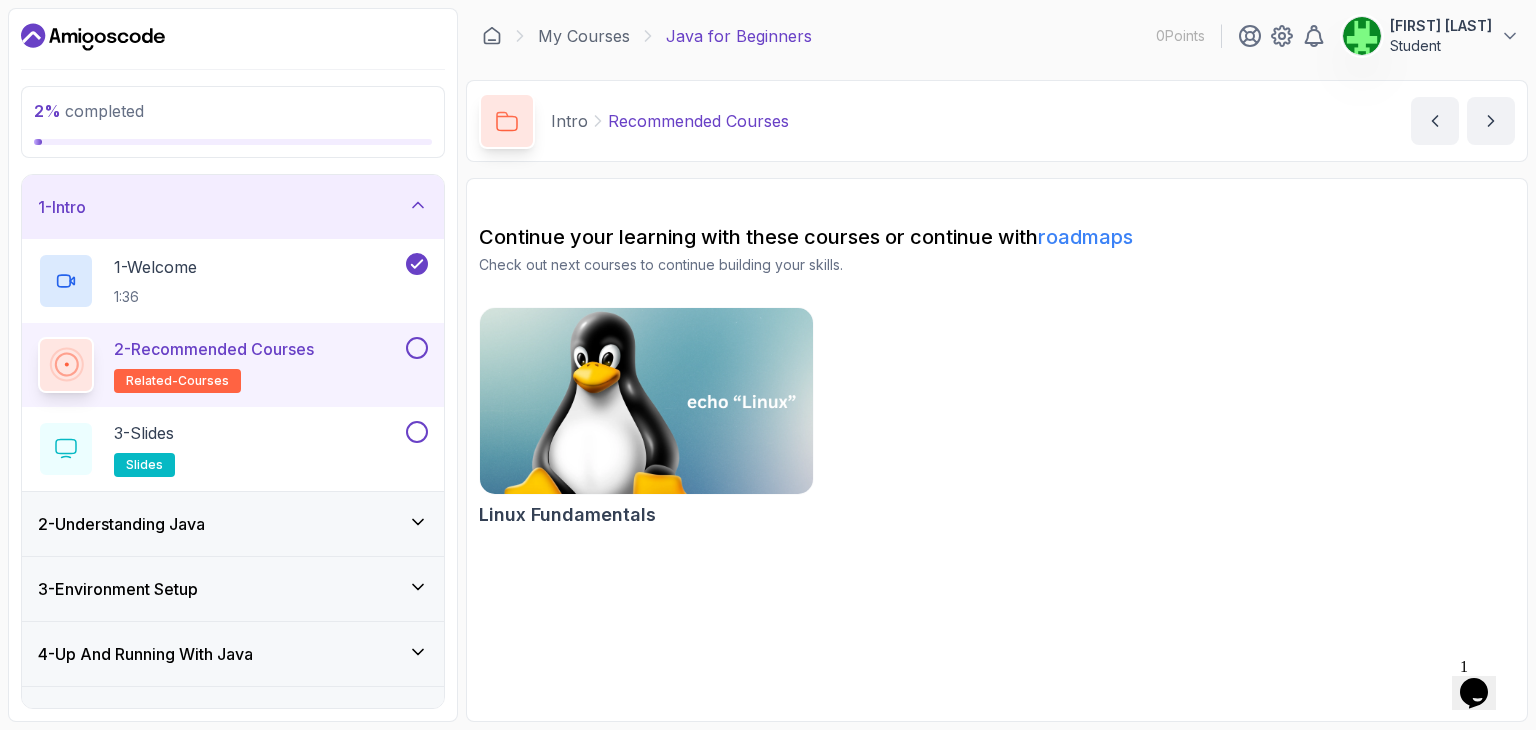 click at bounding box center (646, 401) 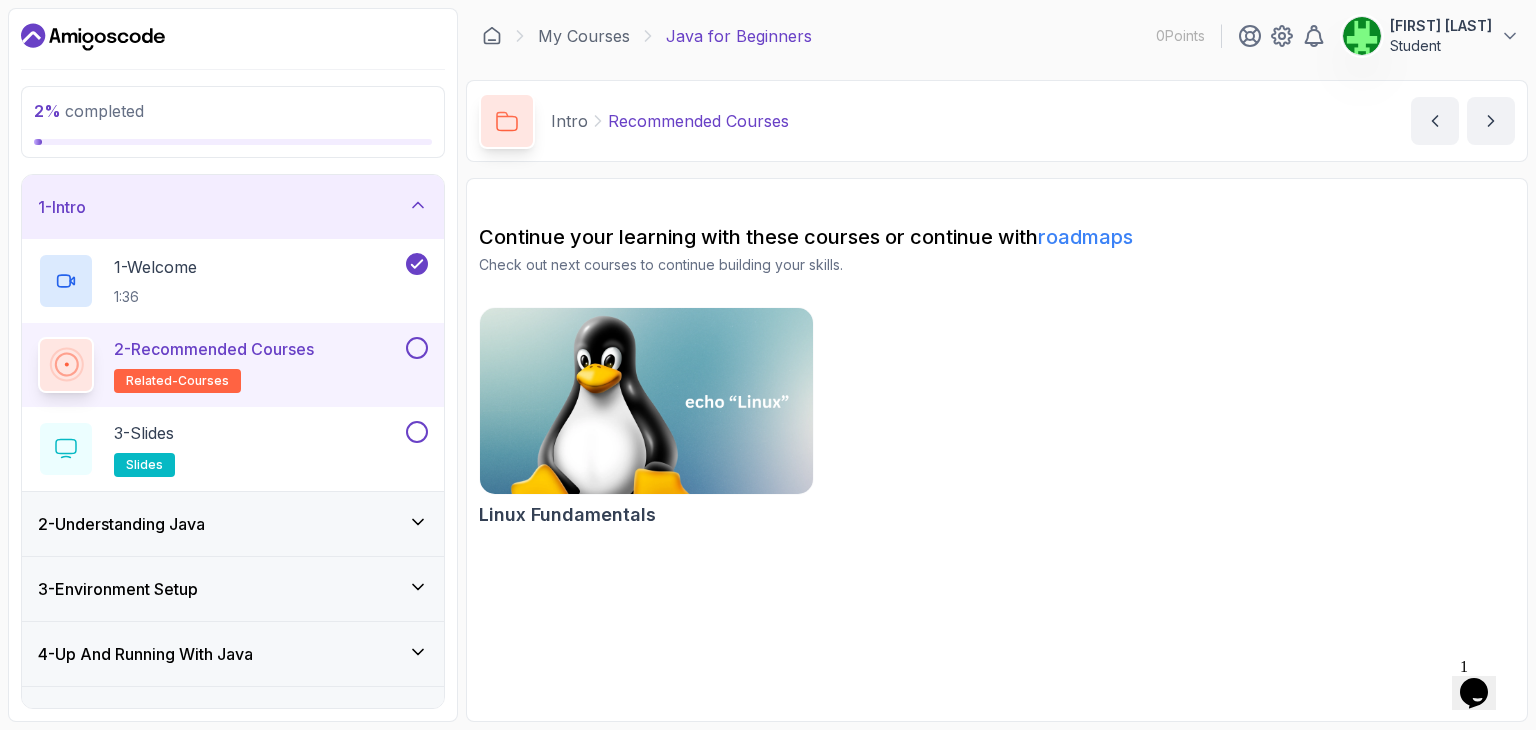 click on "roadmaps" at bounding box center (1085, 237) 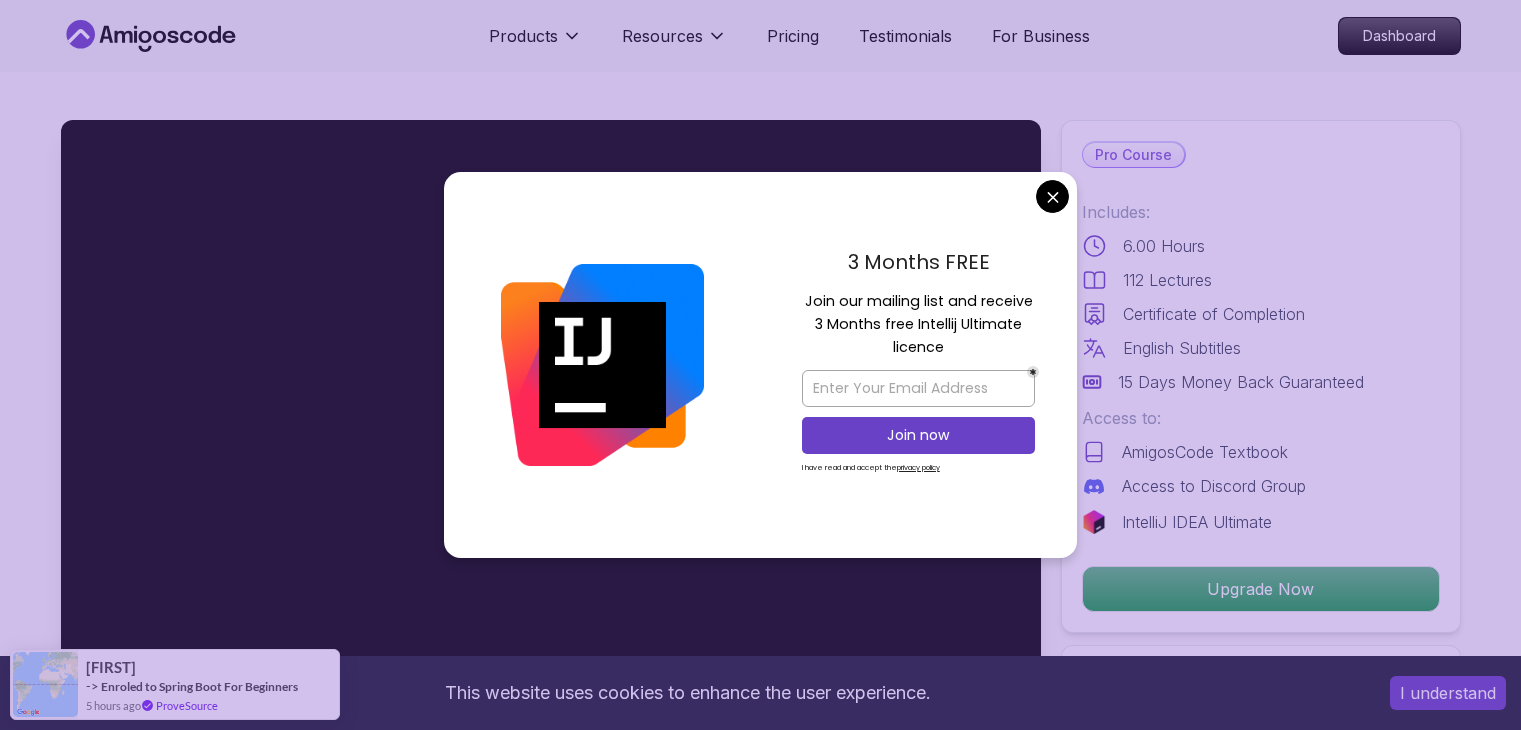 scroll, scrollTop: 0, scrollLeft: 0, axis: both 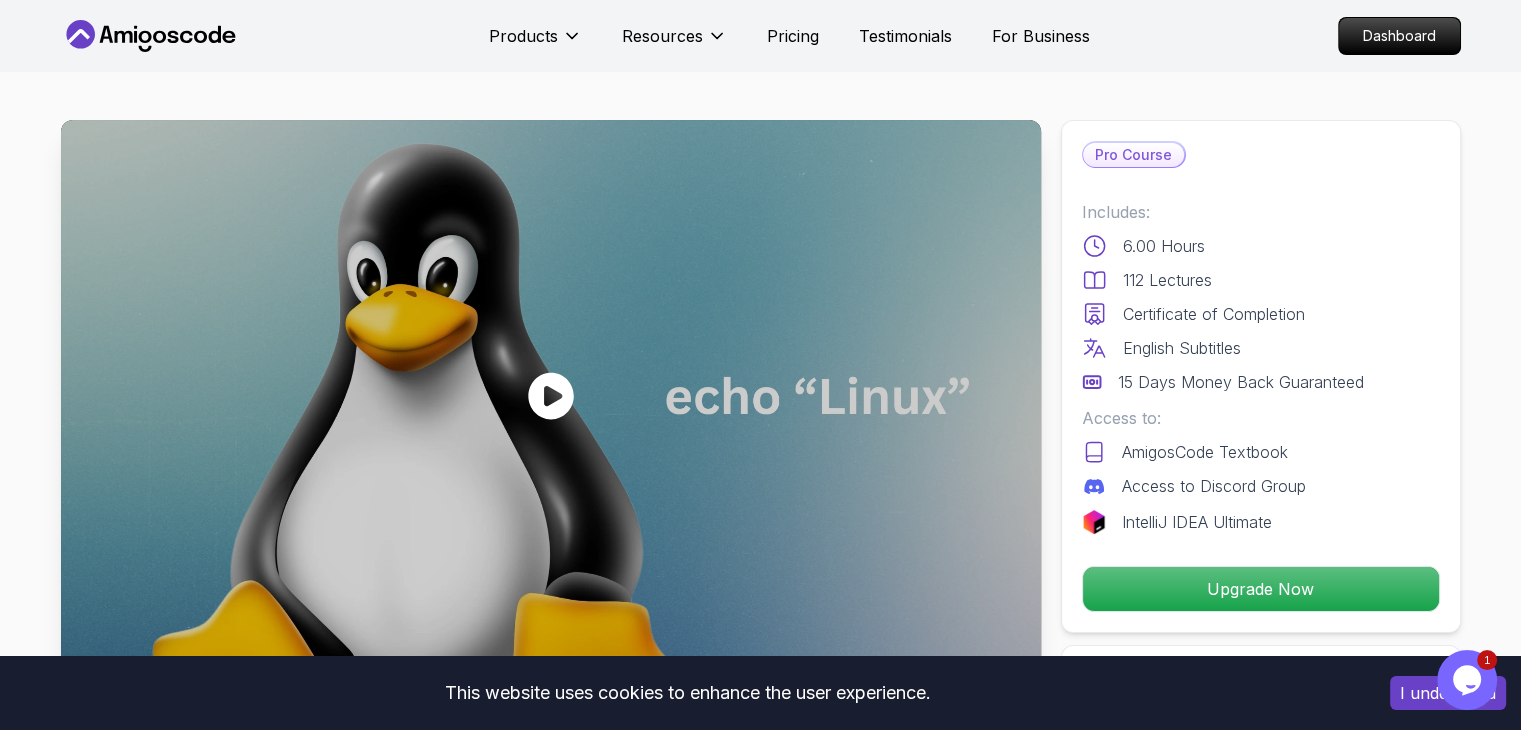 click on "This website uses cookies to enhance the user experience. I understand Products Resources Pricing Testimonials For Business Dashboard Products Resources Pricing Testimonials For Business Dashboard Linux Fundamentals Learn the fundamentals of Linux and how to use the command line Mama Samba Braima Djalo  /   Instructor Pro Course Includes: 6.00 Hours 112 Lectures Certificate of Completion English Subtitles 15 Days Money Back Guaranteed Access to: AmigosCode Textbook Access to Discord Group IntelliJ IDEA Ultimate Upgrade Now Share this Course or Copy link Got a Team of 5 or More? With one subscription, give your entire team access to all courses and features. Check our Business Plan Mama Samba Braima Djalo  /   Instructor What you will learn linux ubuntu terminal bash Getting Started with Linux - An introduction to the Linux operating system and its history. Linux Installation (Mac, Windows, Linux) - Step-by-step guide to installing Linux on different platforms.
Why Should You Take This Course" at bounding box center [760, 4212] 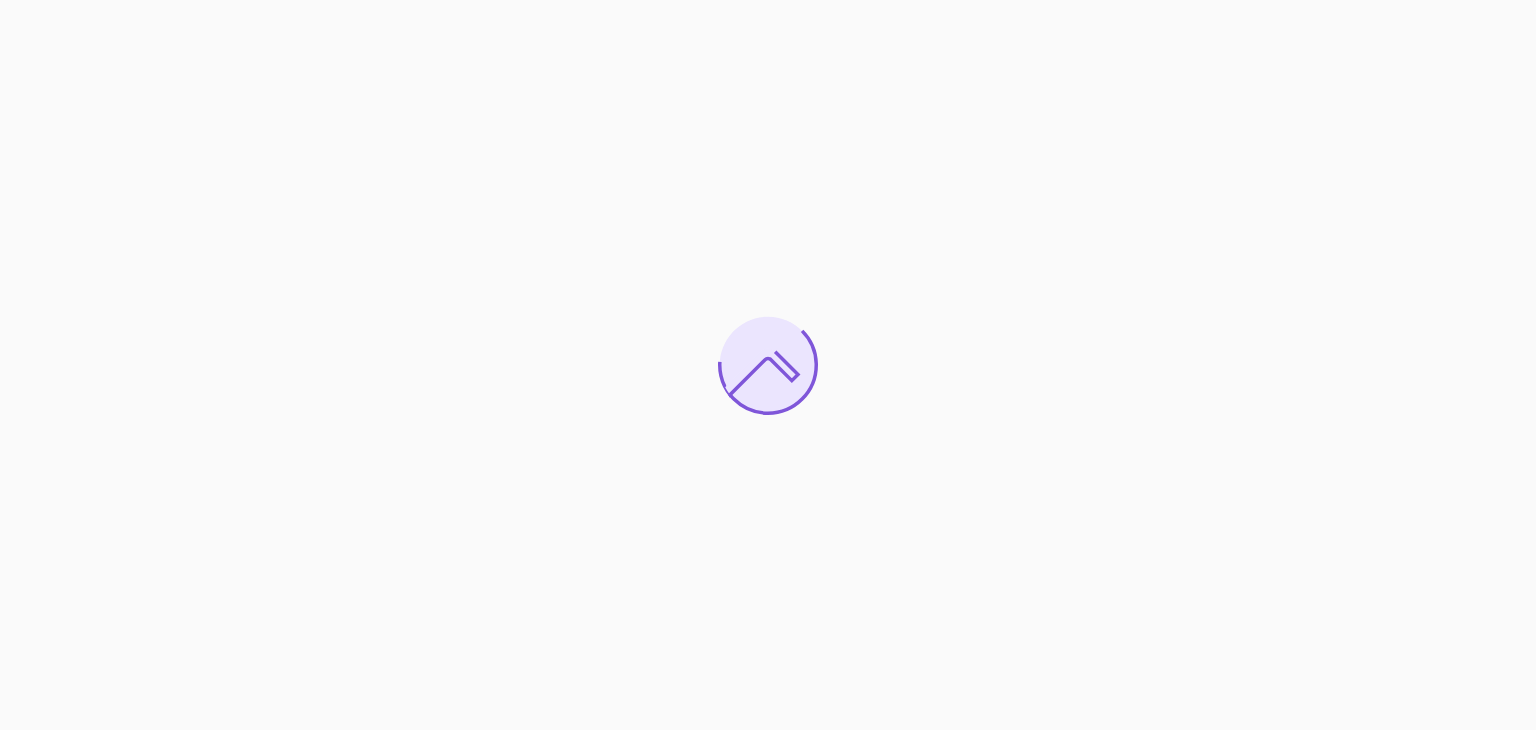 scroll, scrollTop: 0, scrollLeft: 0, axis: both 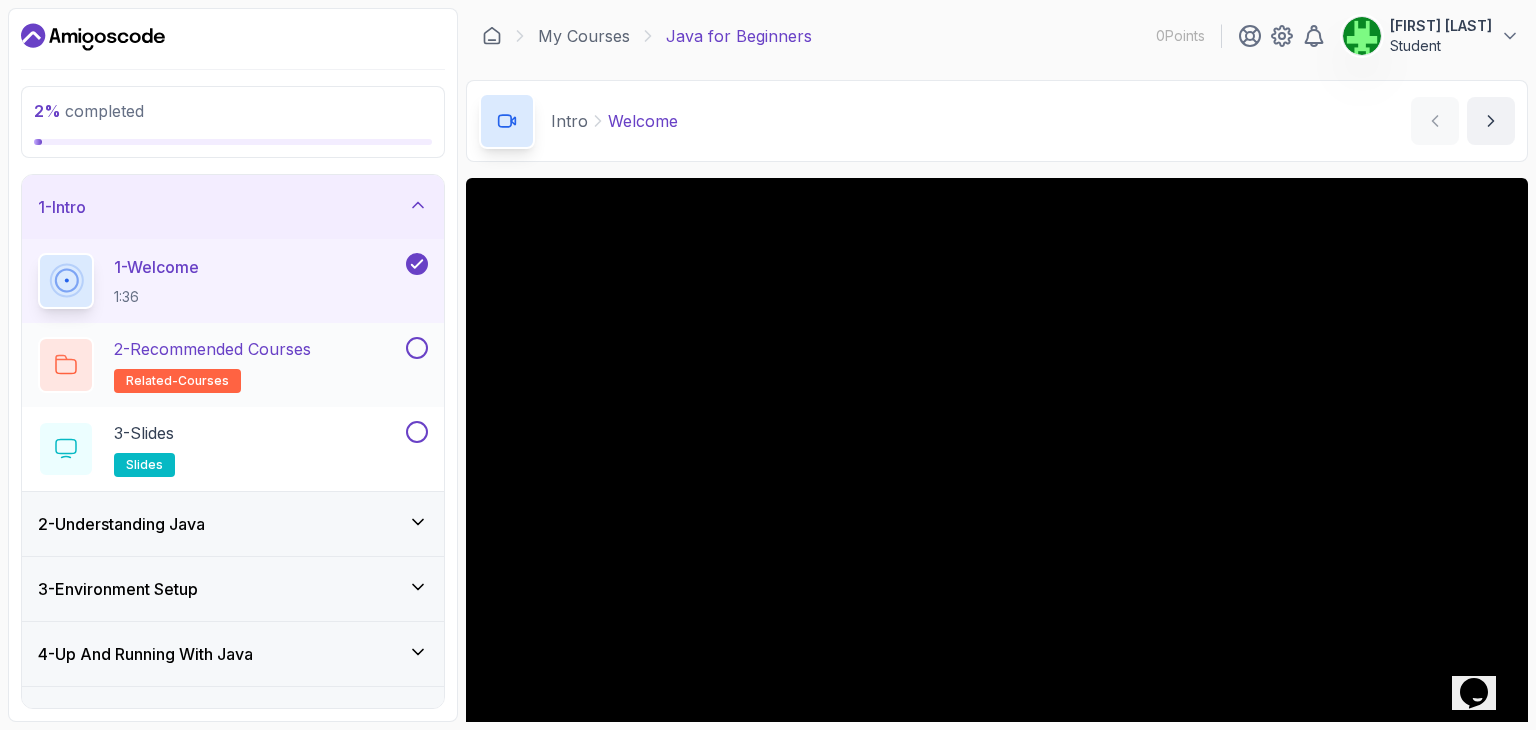 click at bounding box center [415, 348] 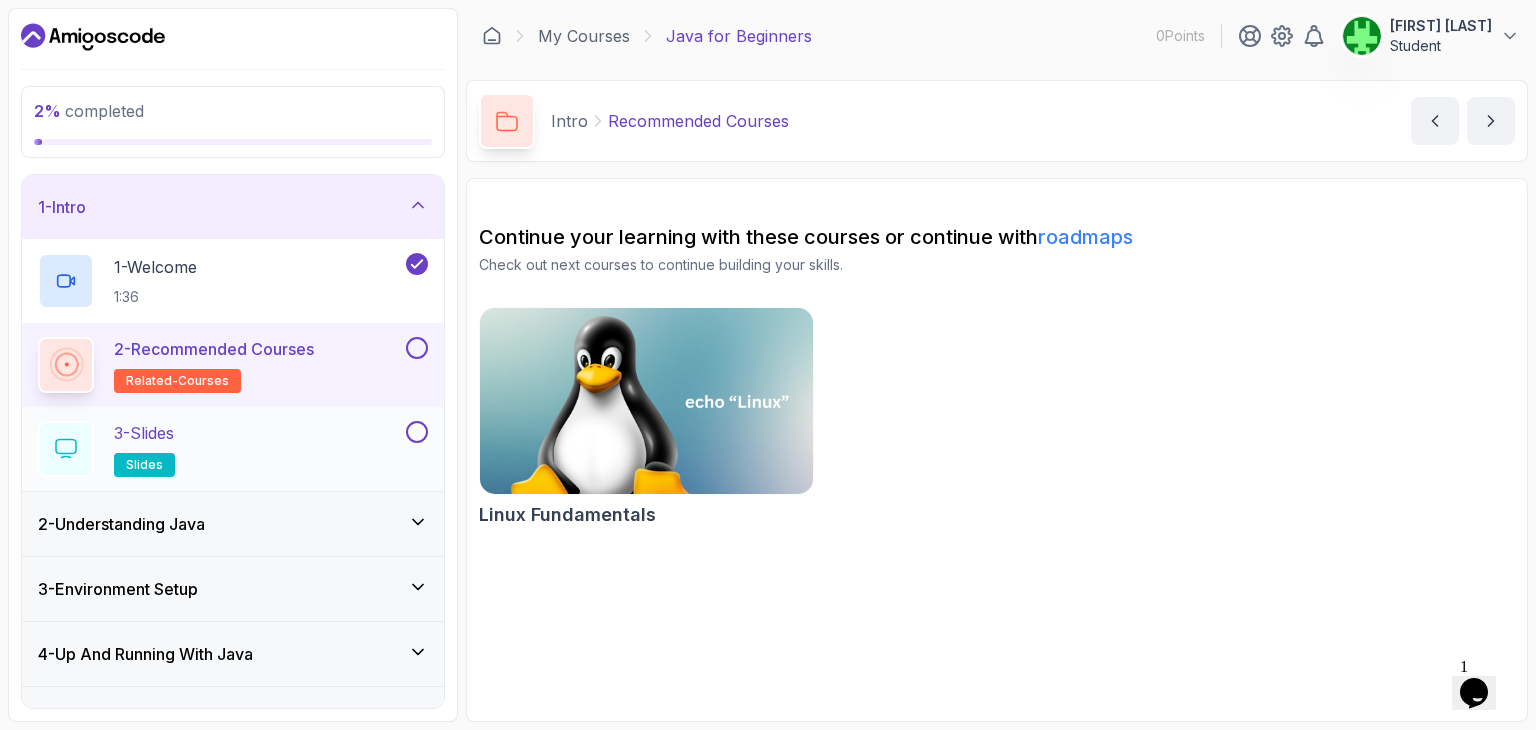 click on "3  -  Slides slides" at bounding box center [220, 449] 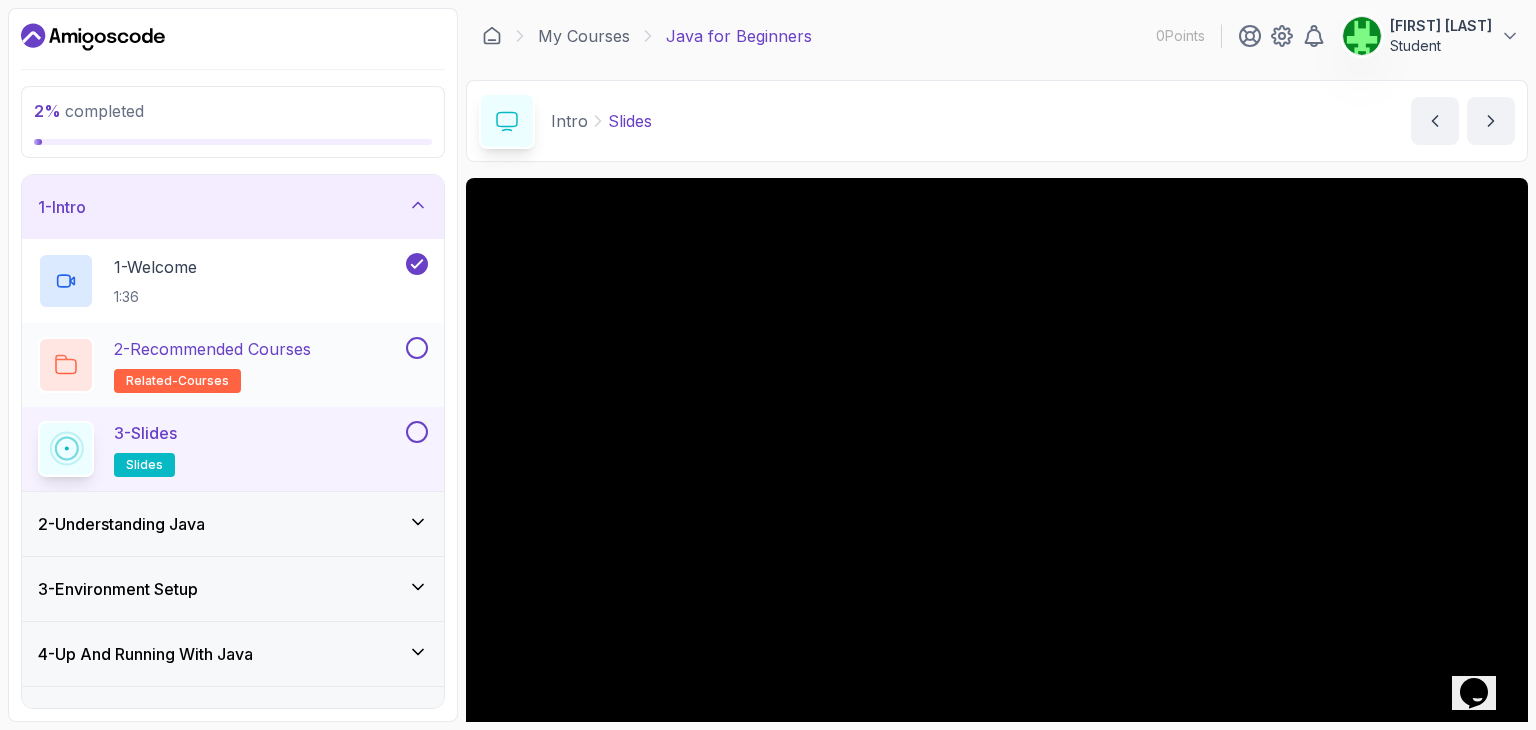 click at bounding box center (417, 348) 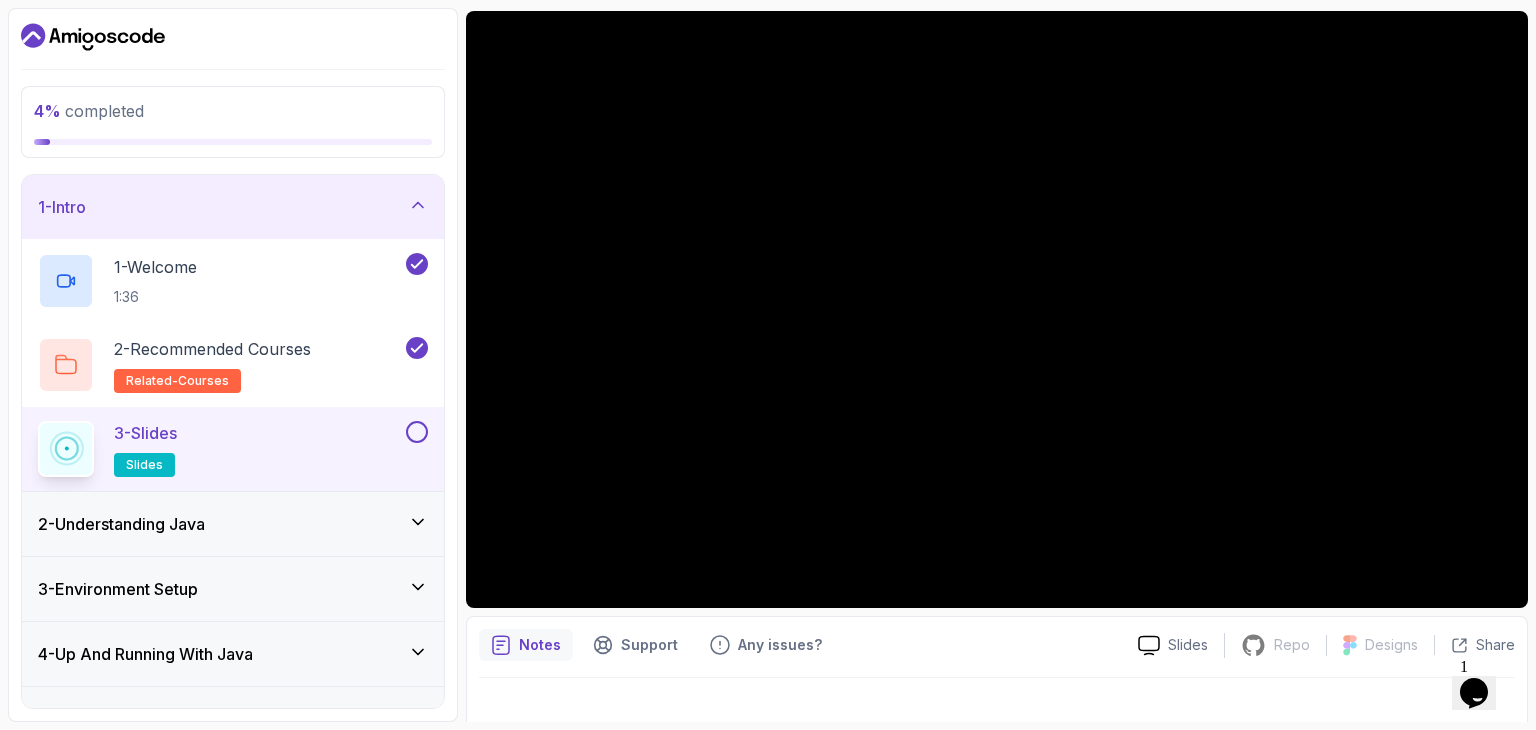 scroll, scrollTop: 171, scrollLeft: 0, axis: vertical 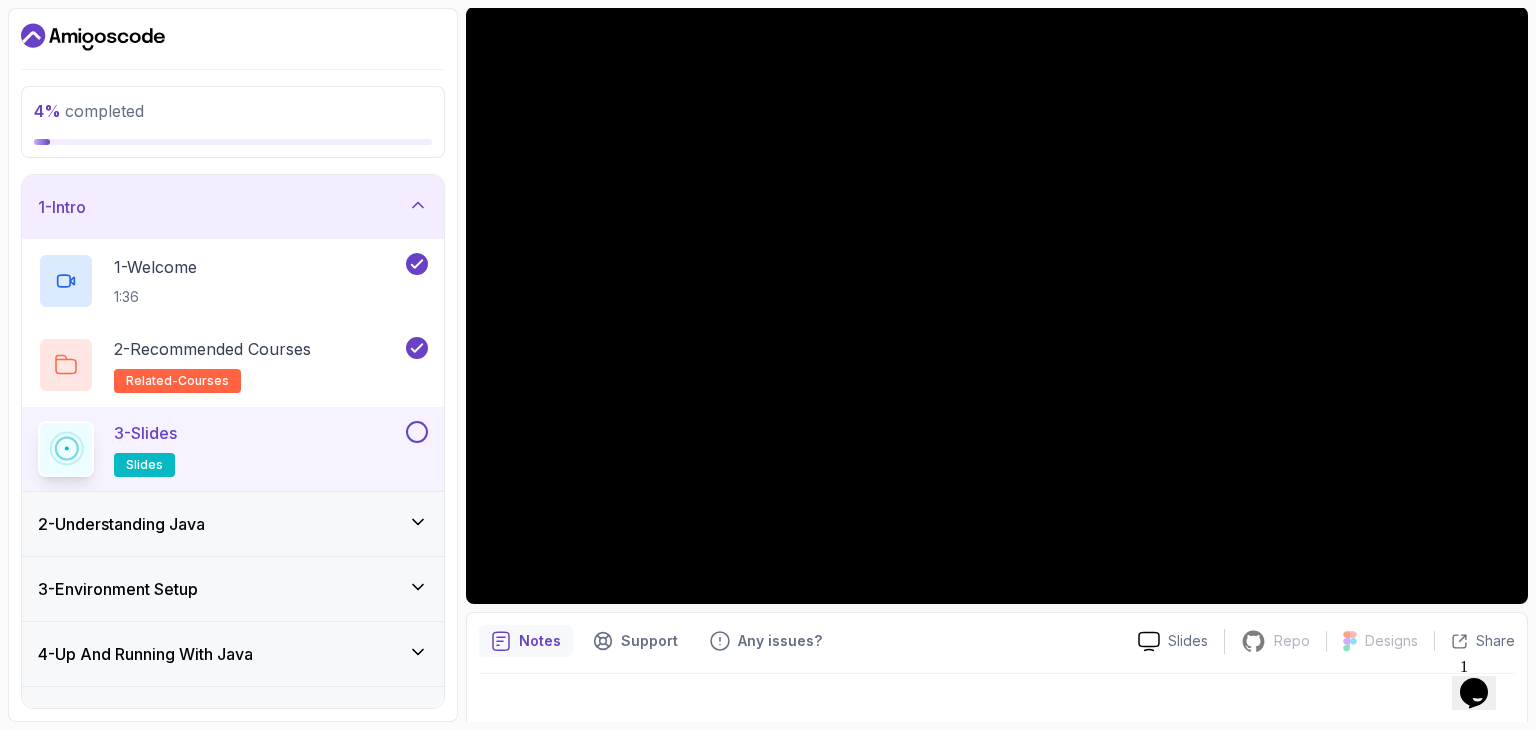 click on "2  -  Understanding Java" at bounding box center (233, 524) 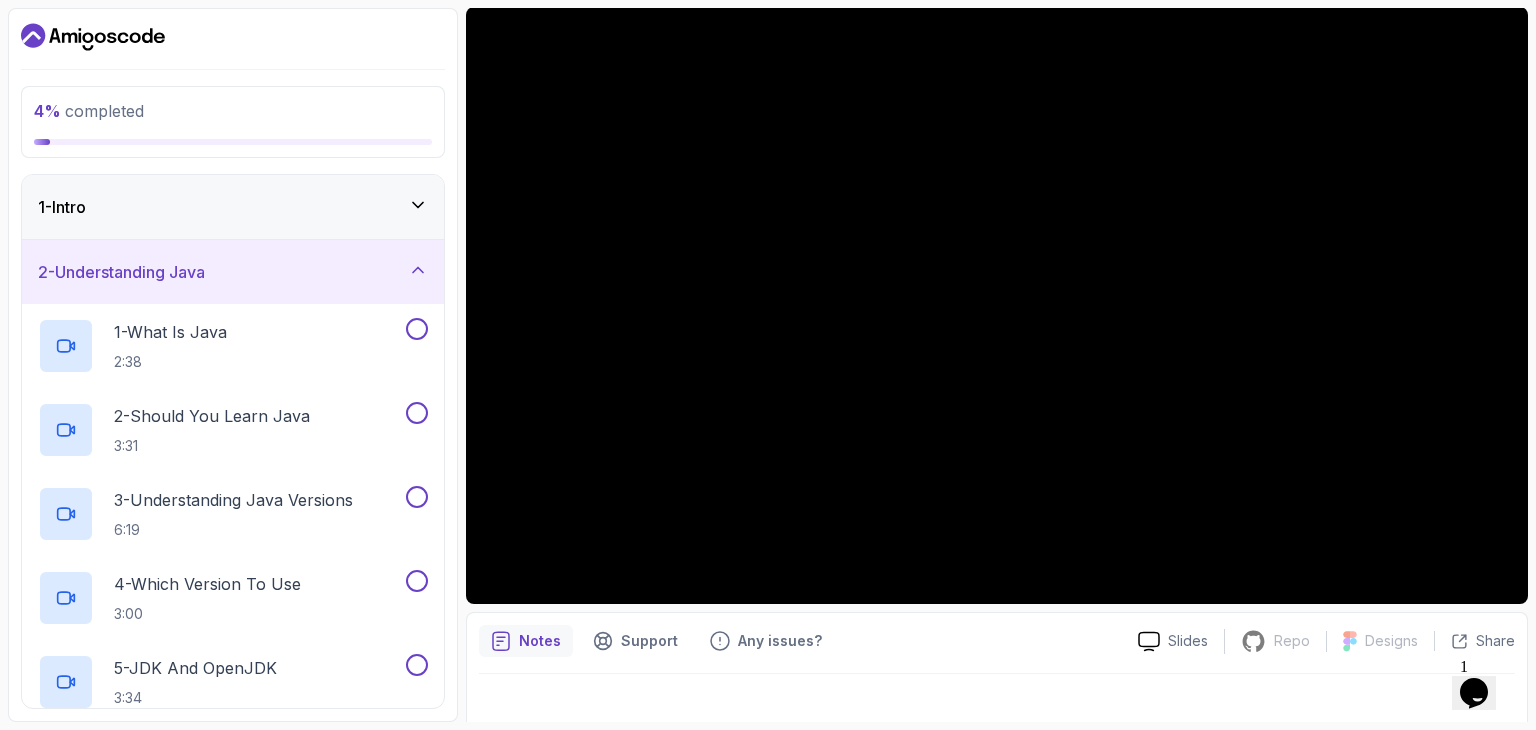click on "1  -  Intro" at bounding box center [233, 207] 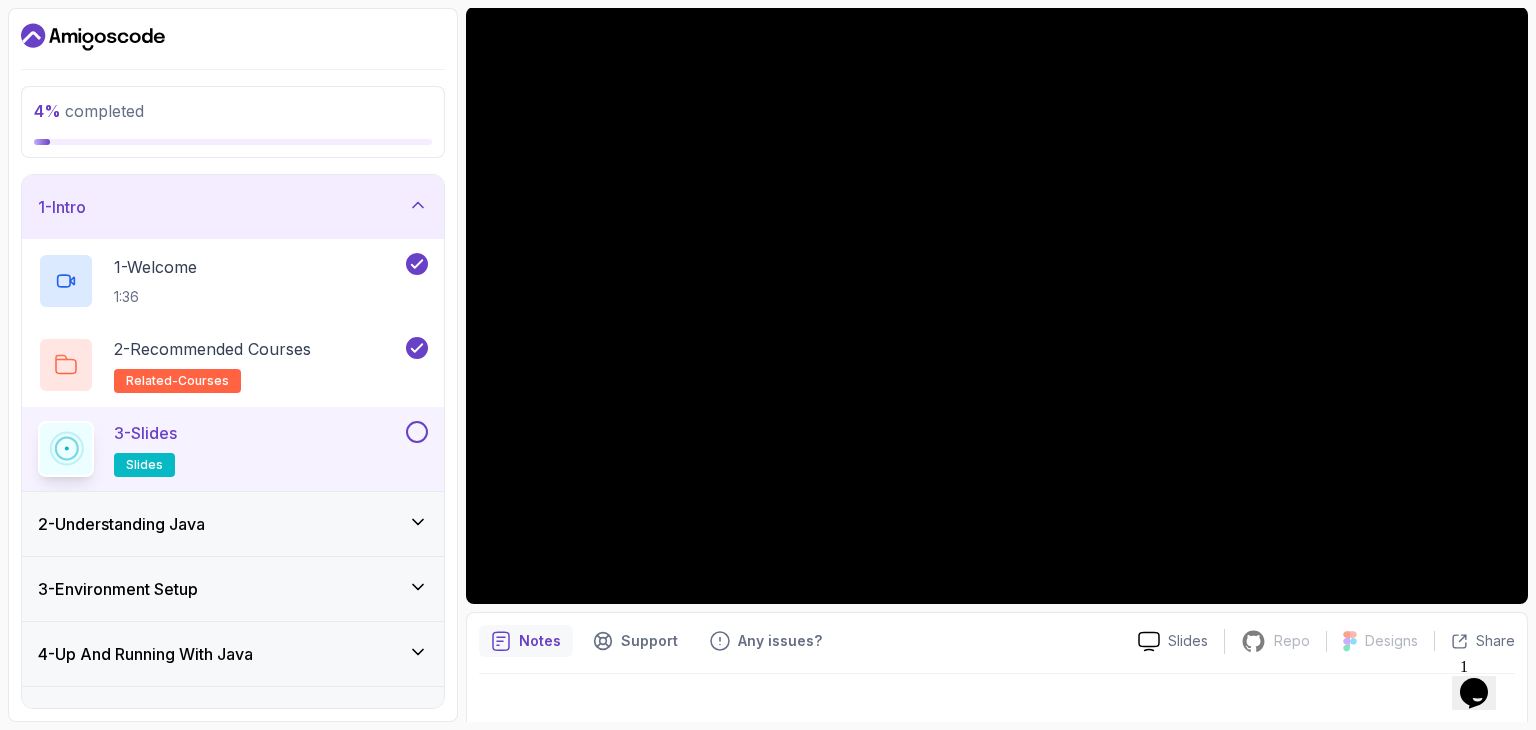 click at bounding box center [417, 432] 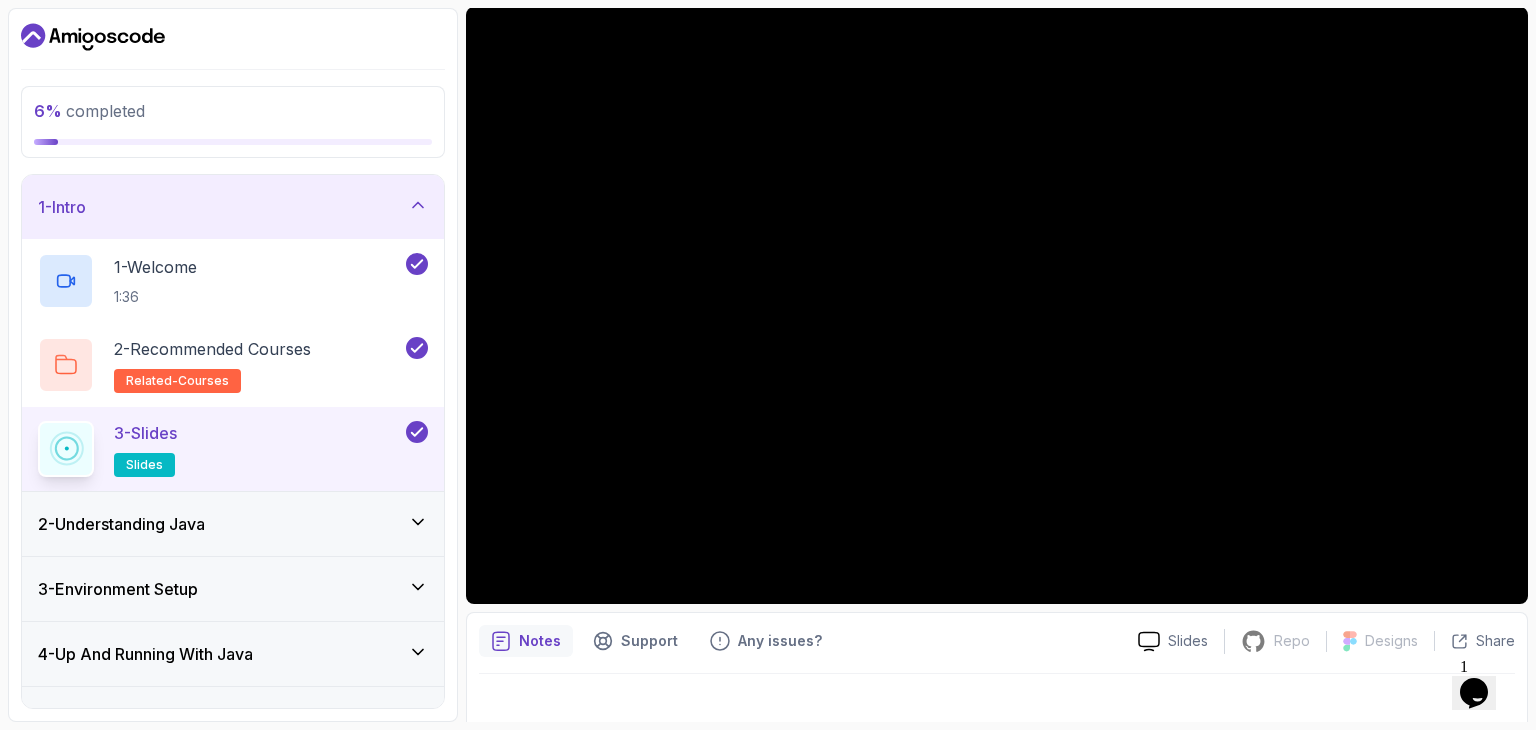 click on "2  -  Understanding Java" at bounding box center [233, 524] 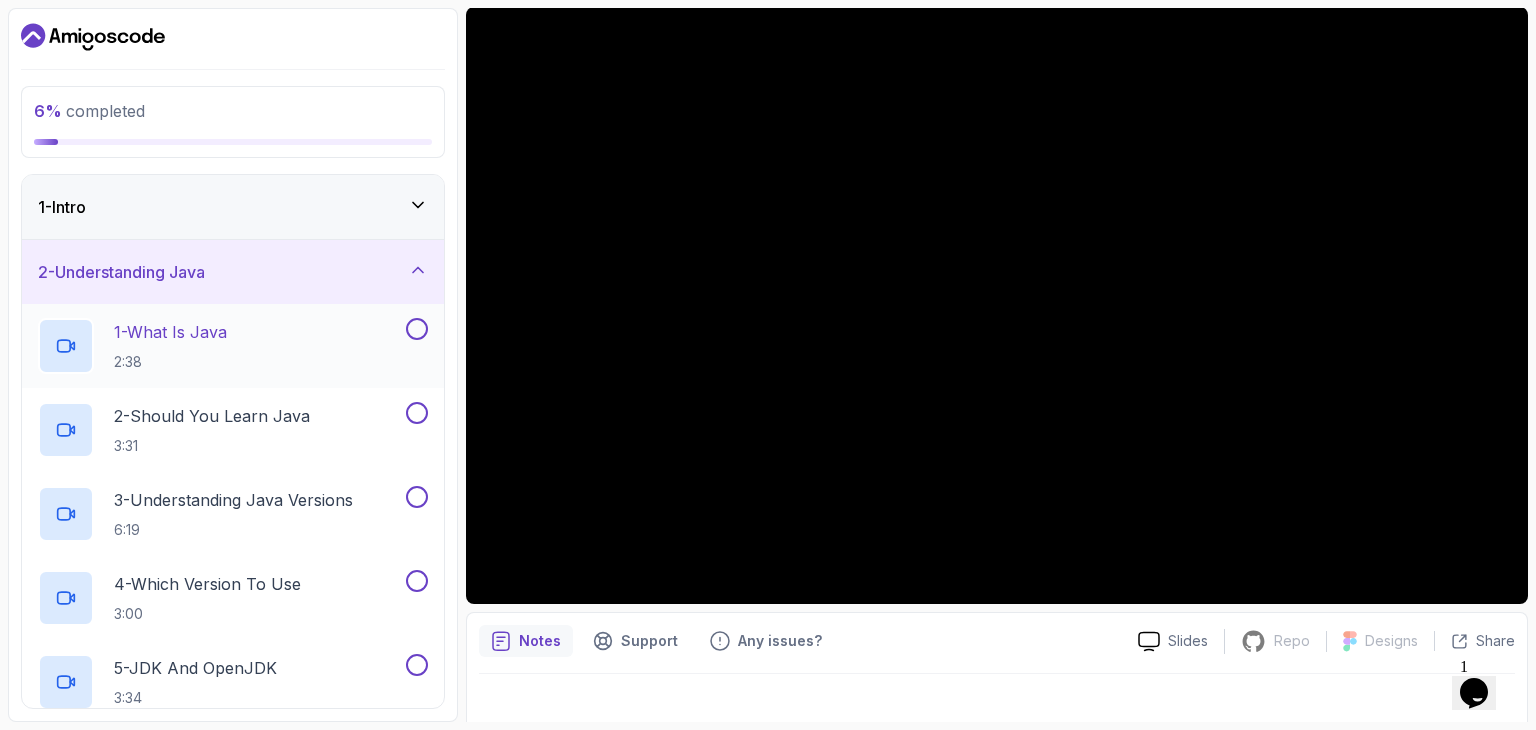 click on "1  -  What Is Java 2:38" at bounding box center [220, 346] 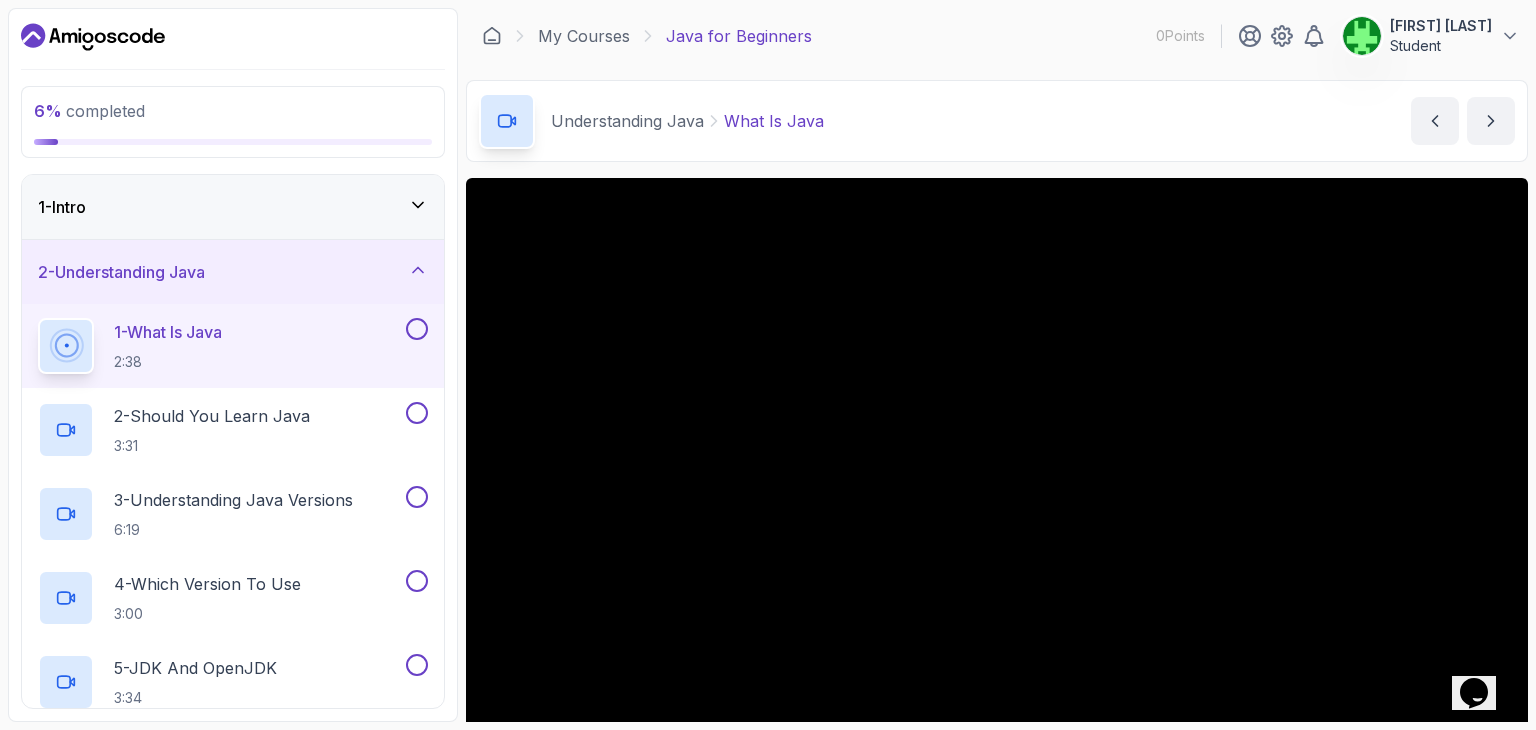scroll, scrollTop: 90, scrollLeft: 0, axis: vertical 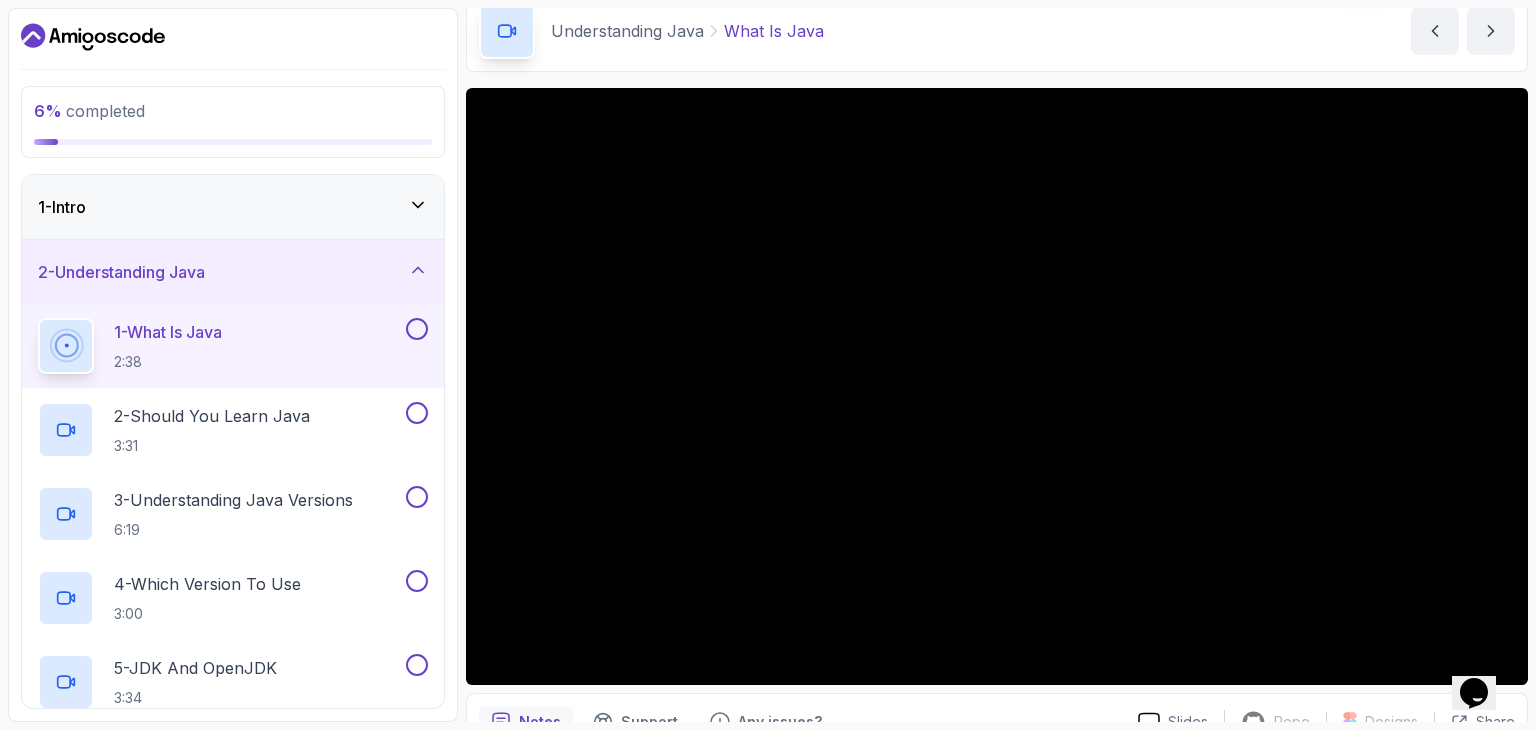 click on "2  -  Understanding Java" at bounding box center [233, 272] 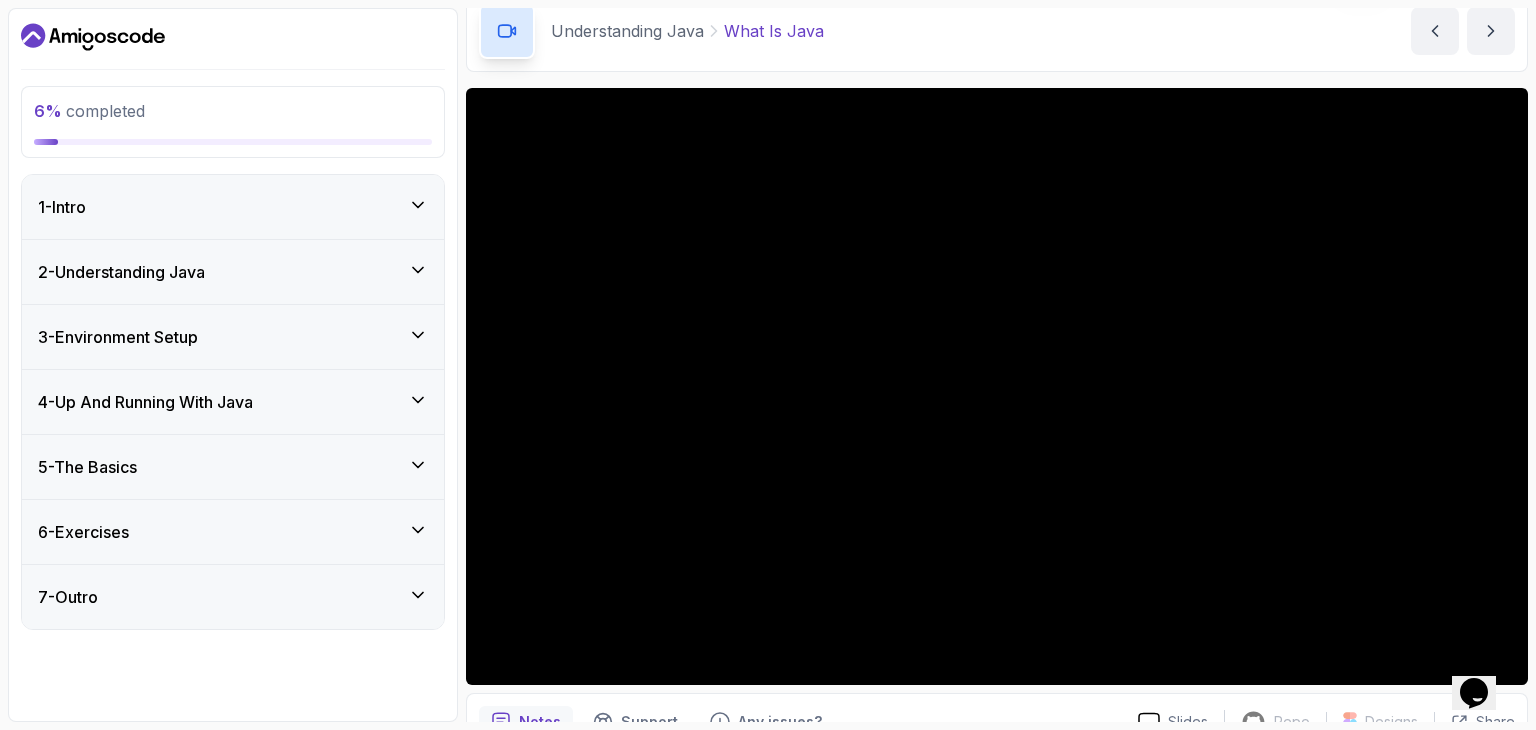 click on "2  -  Understanding Java" at bounding box center [233, 272] 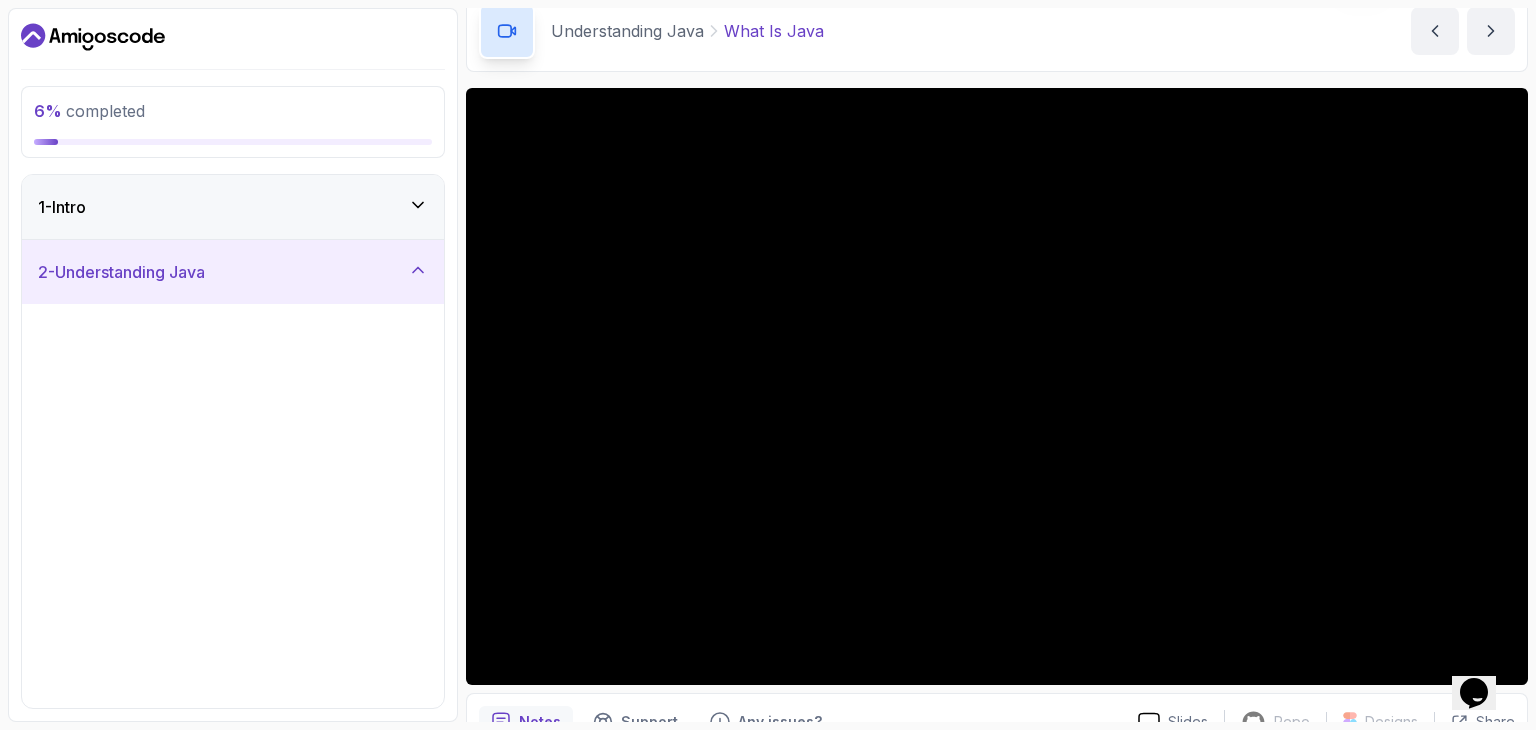 click on "2  -  Understanding Java" at bounding box center (233, 272) 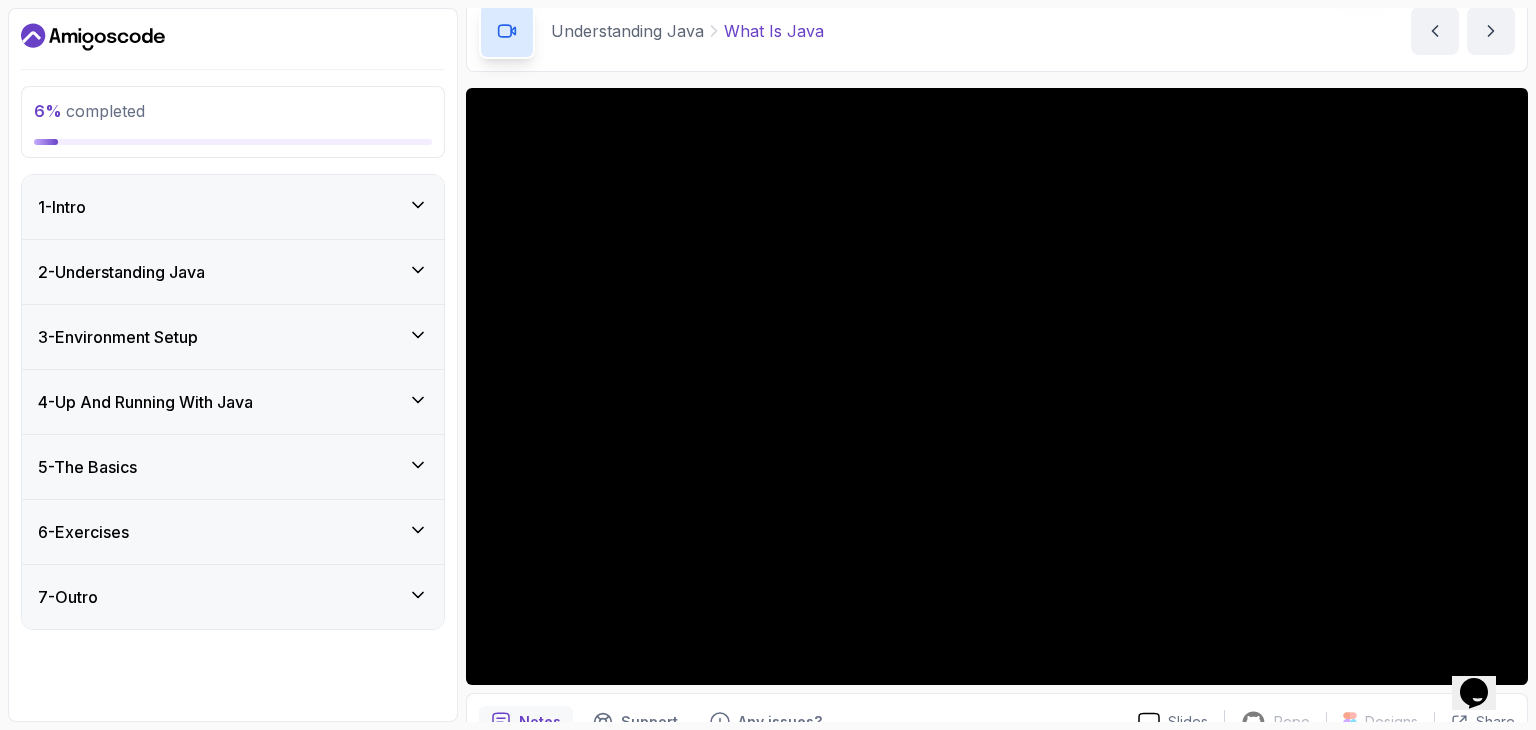 click on "2  -  Understanding Java" at bounding box center [233, 272] 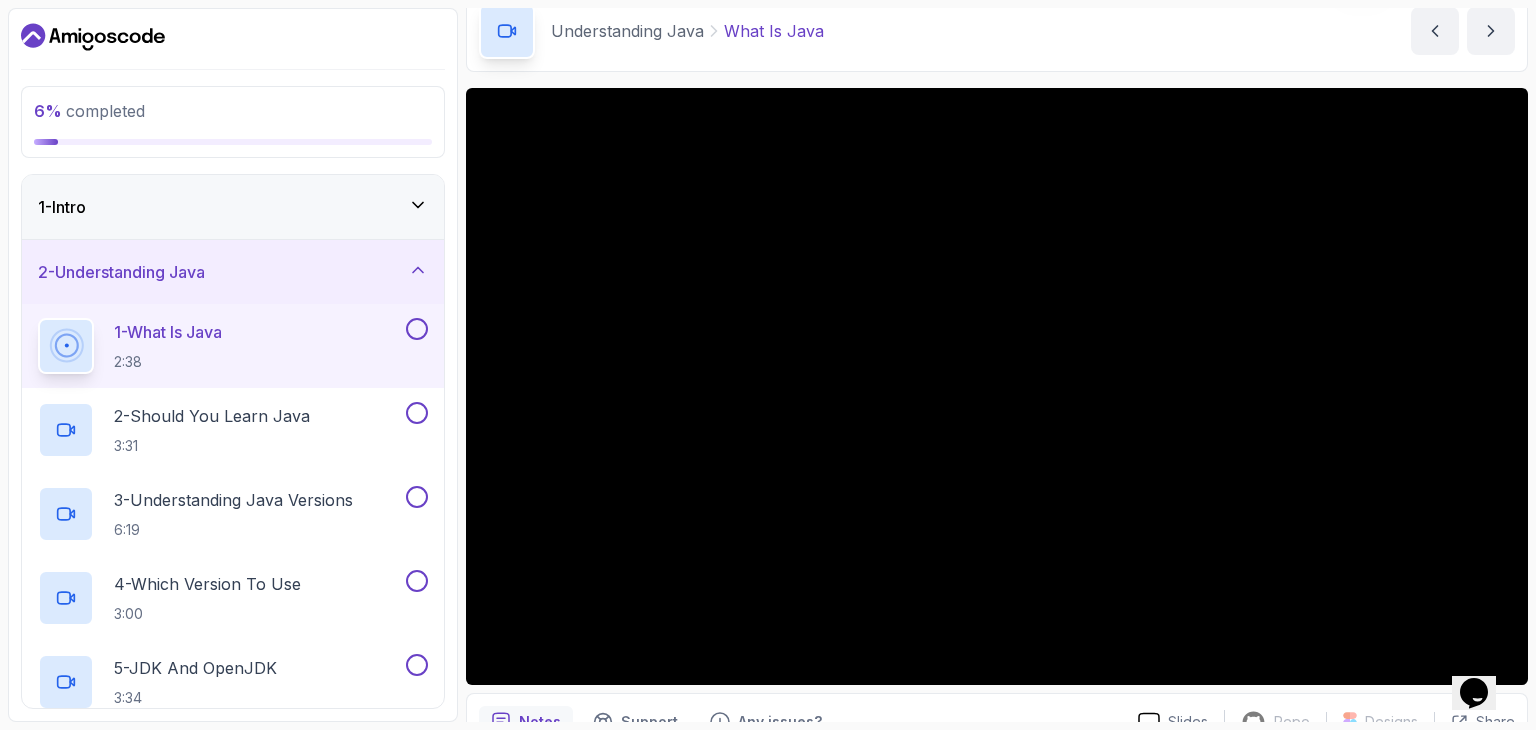 click on "1  -  What Is Java 2:38" at bounding box center [233, 346] 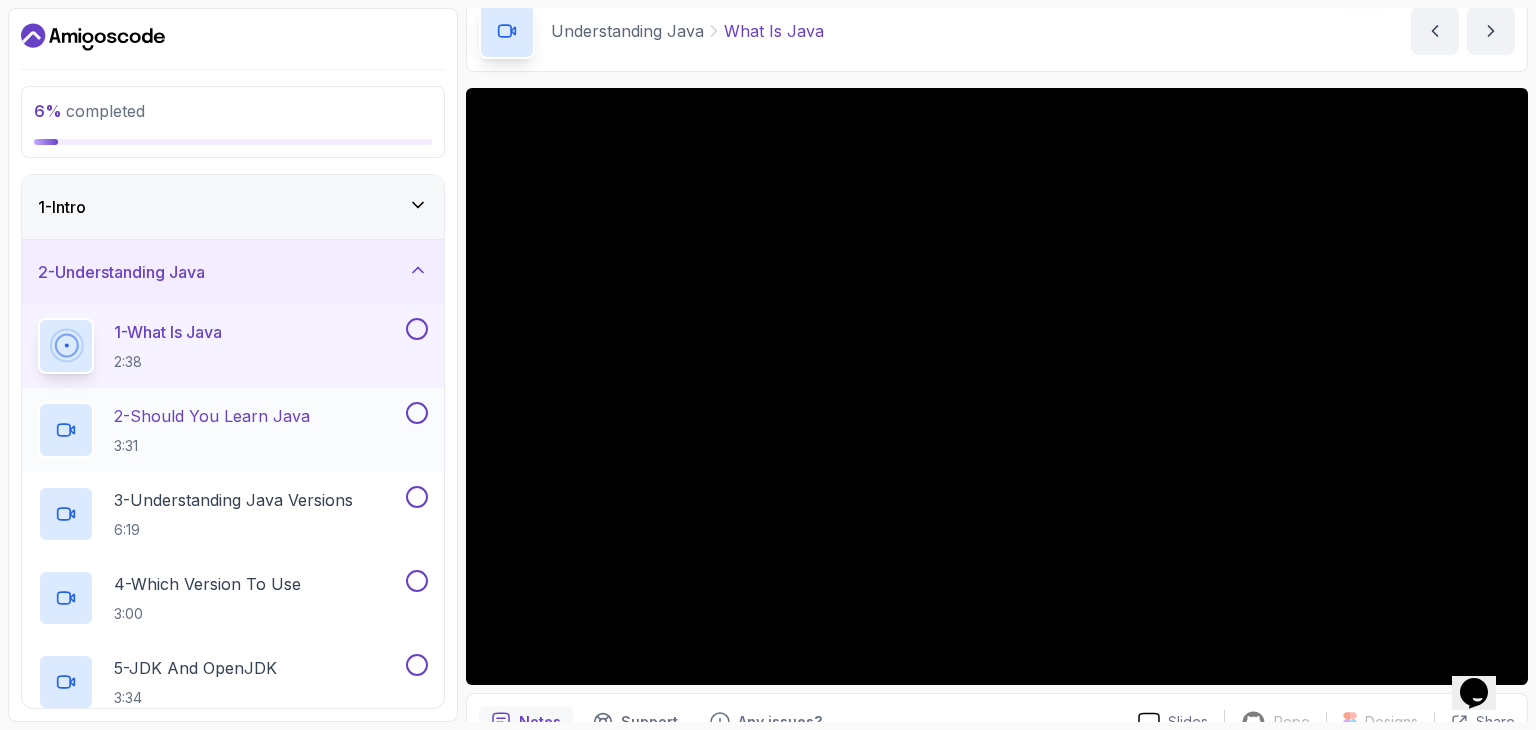 click on "2  -  Should You Learn Java 3:31" at bounding box center (233, 430) 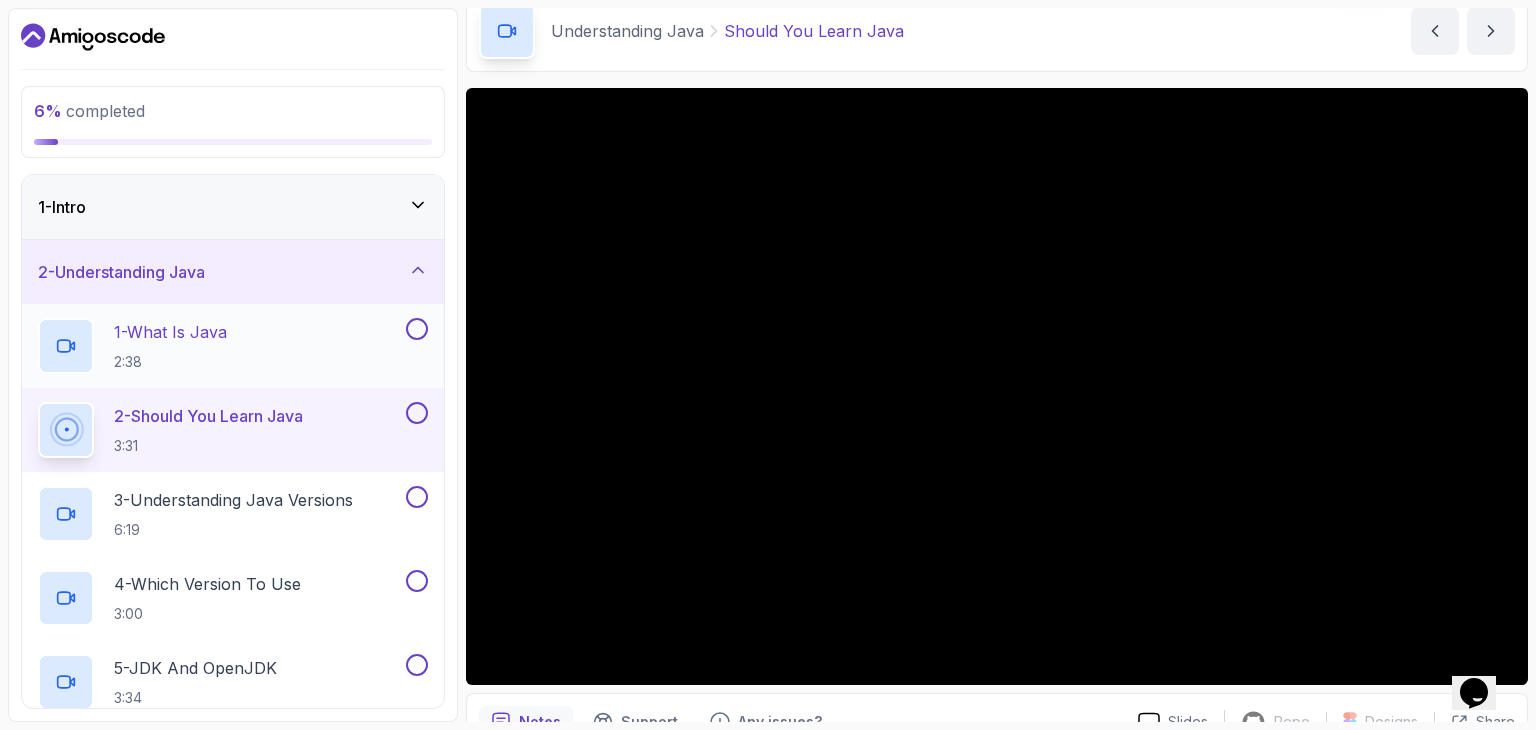 click at bounding box center [417, 329] 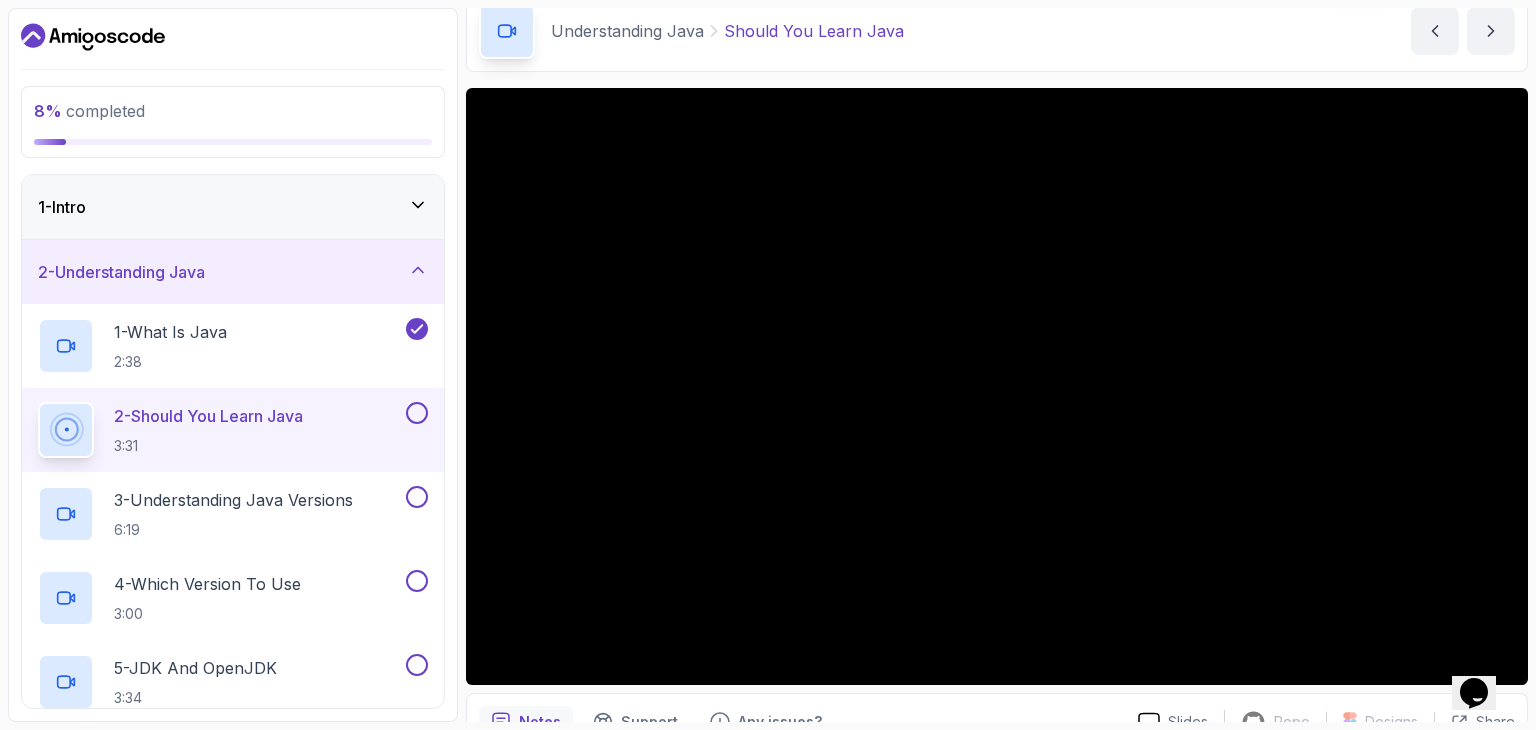 click at bounding box center (417, 413) 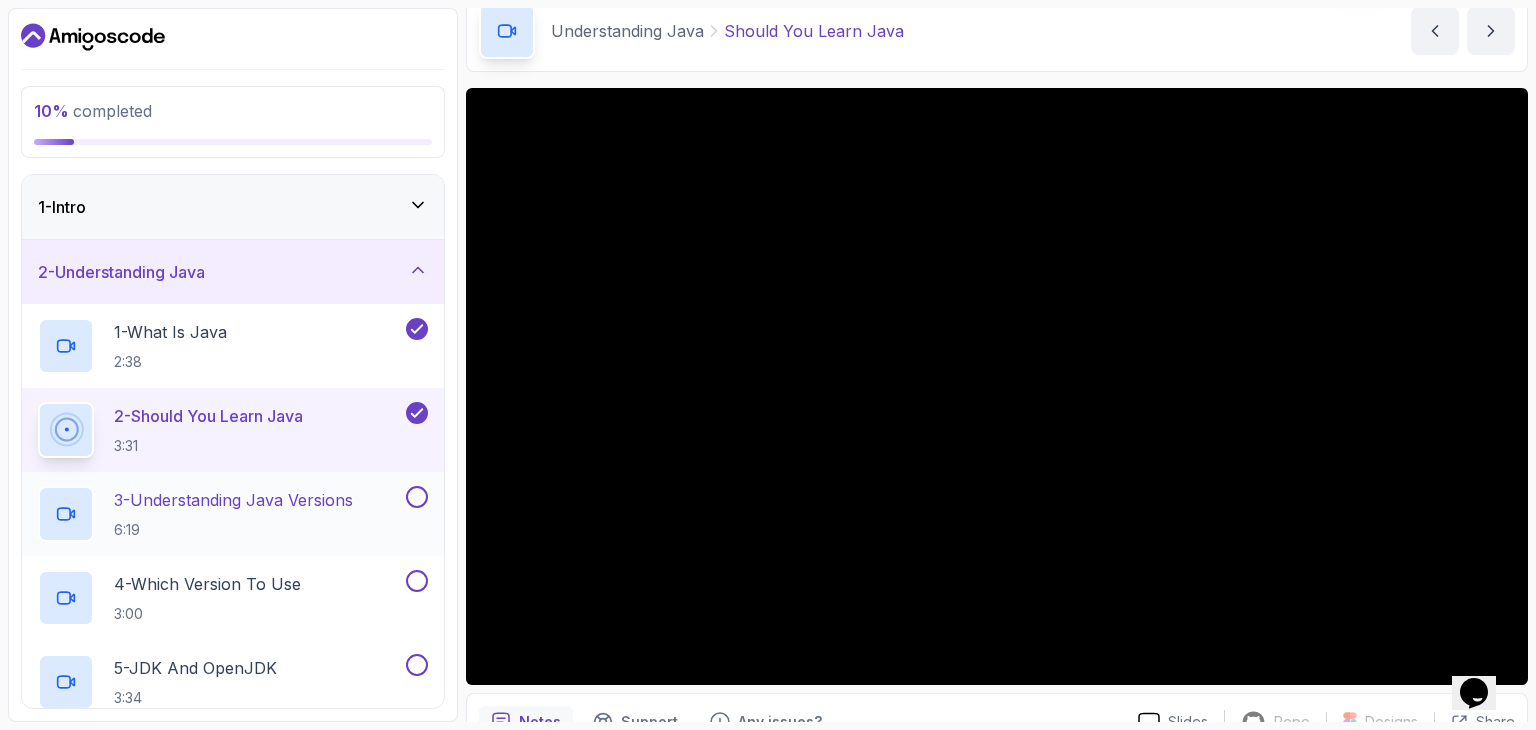 click on "3  -  Understanding Java Versions" at bounding box center (233, 500) 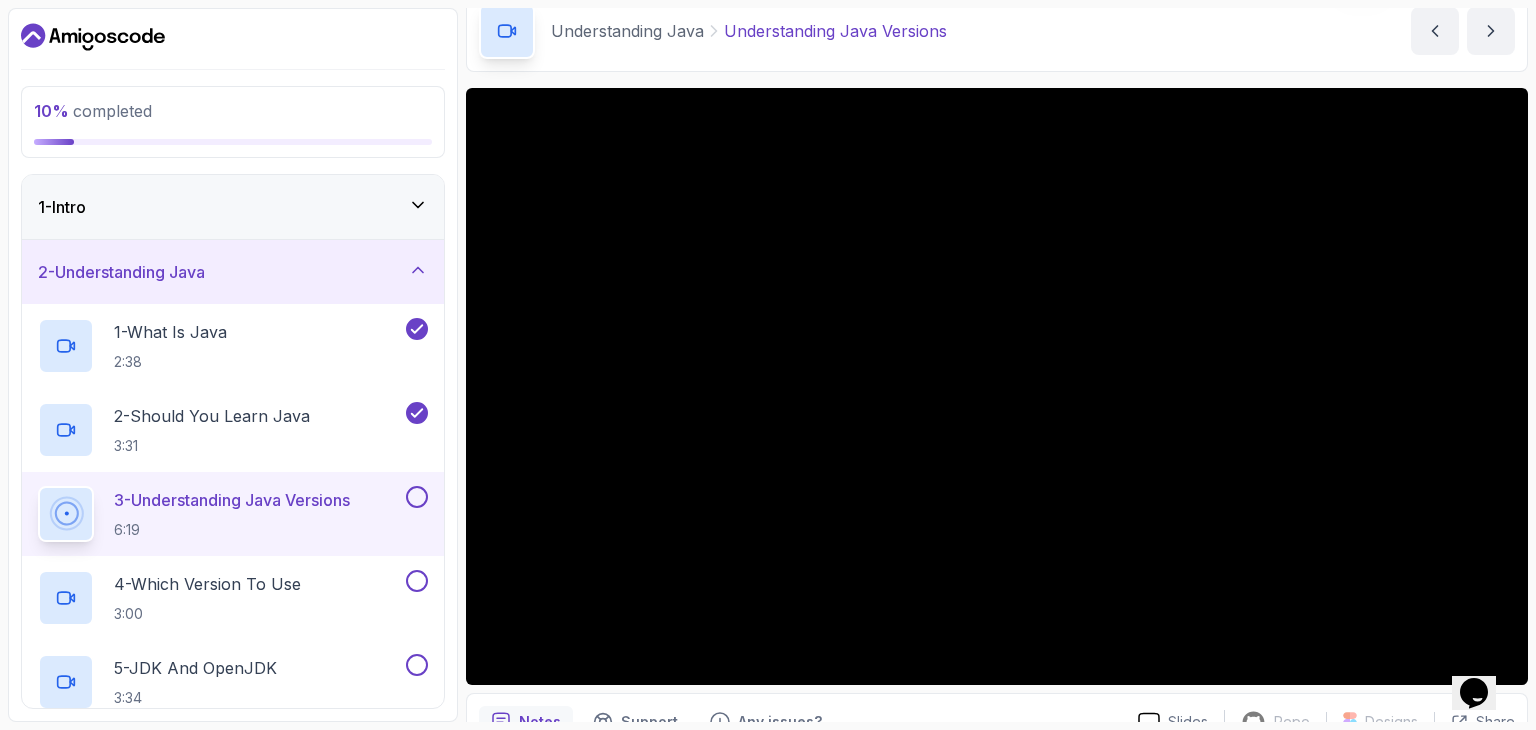 click at bounding box center [417, 497] 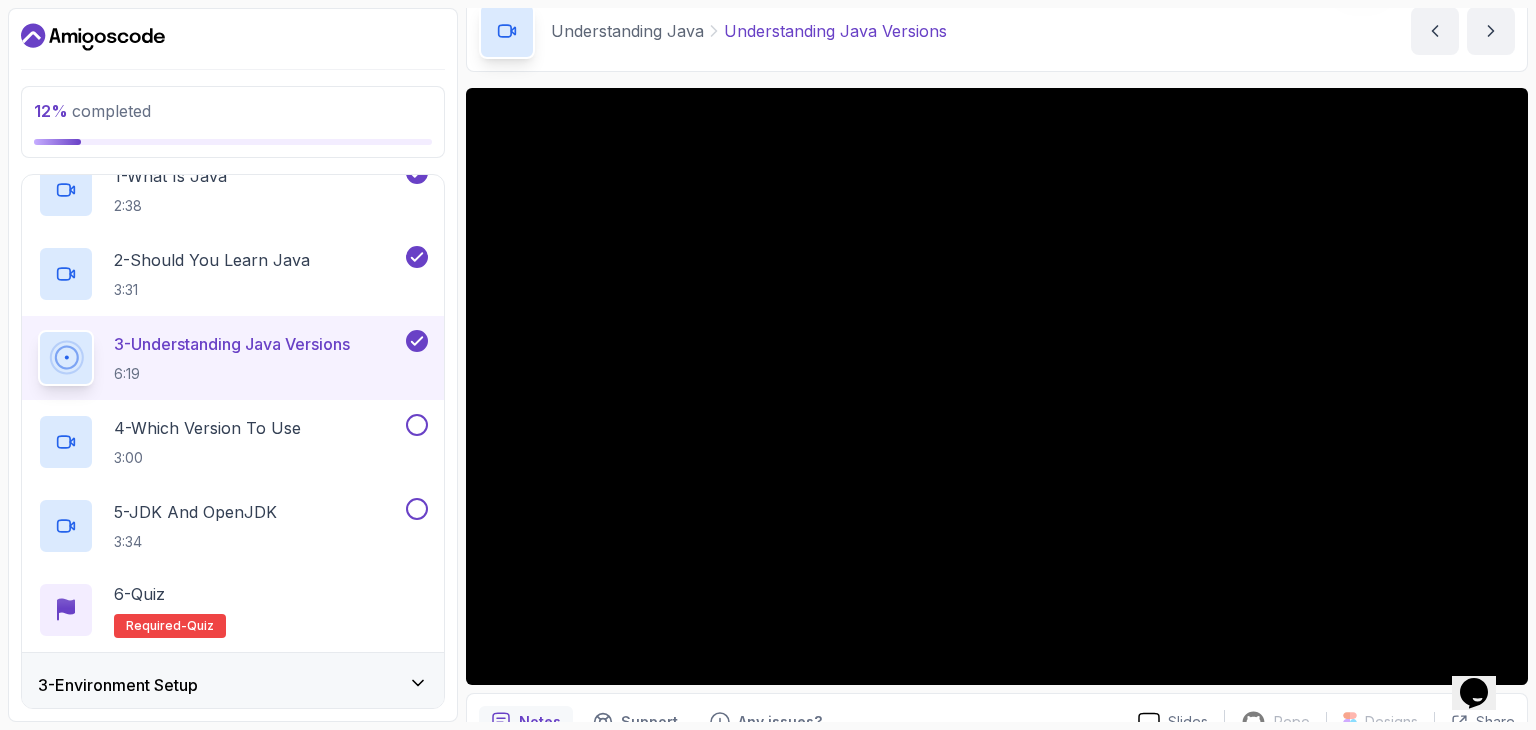 scroll, scrollTop: 187, scrollLeft: 0, axis: vertical 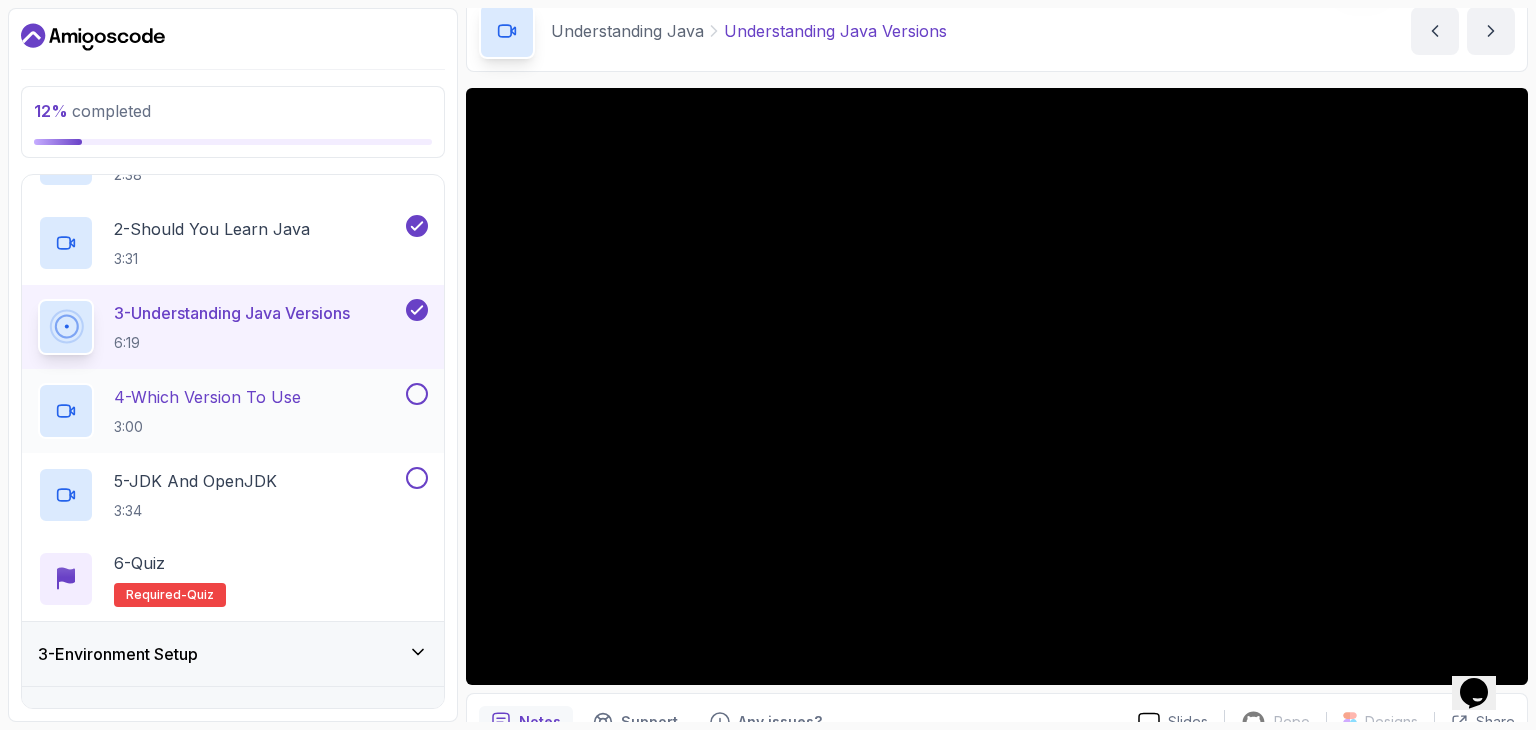 click on "3:00" at bounding box center (207, 427) 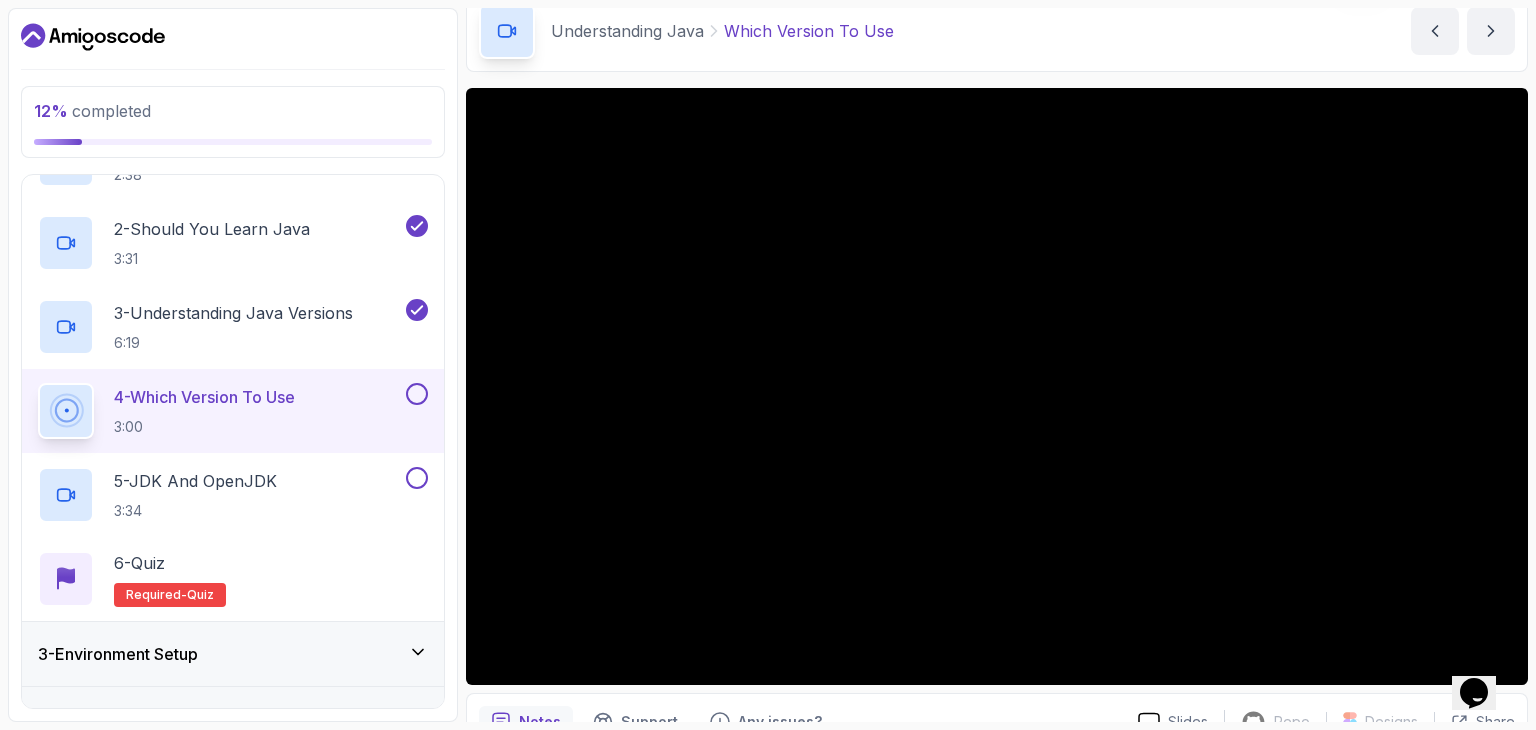 click at bounding box center [417, 394] 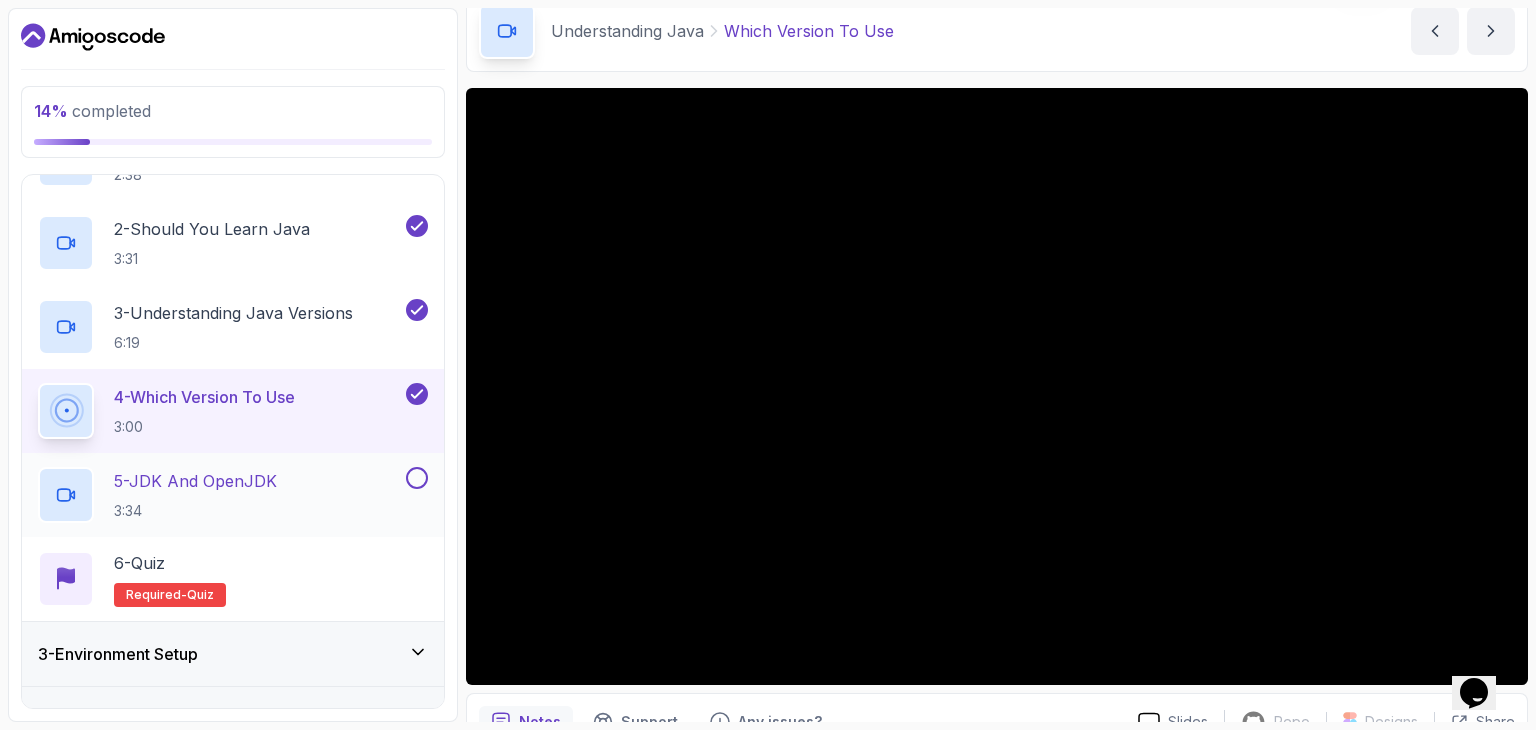 click on "5  -  JDK And OpenJDK 3:34" at bounding box center [220, 495] 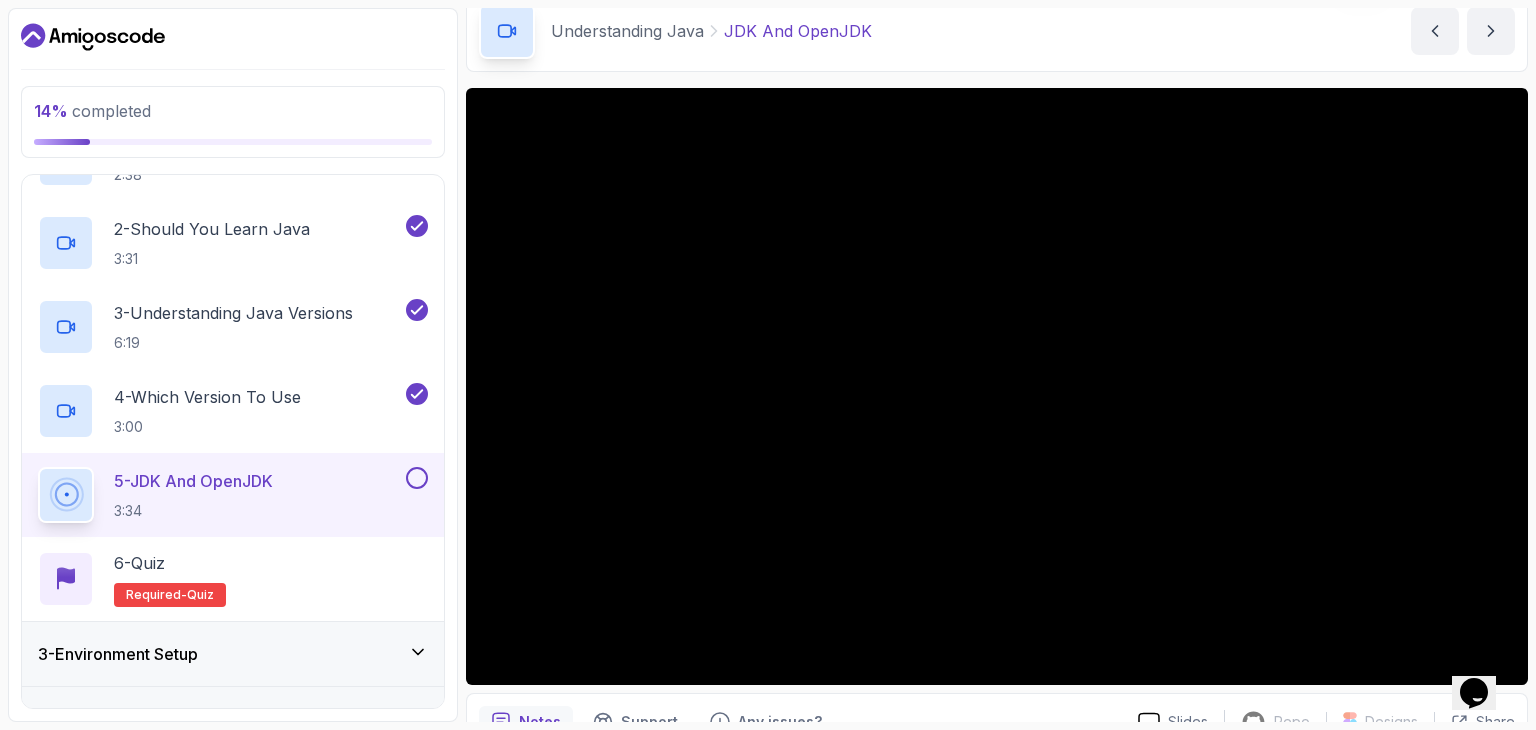 click at bounding box center (417, 478) 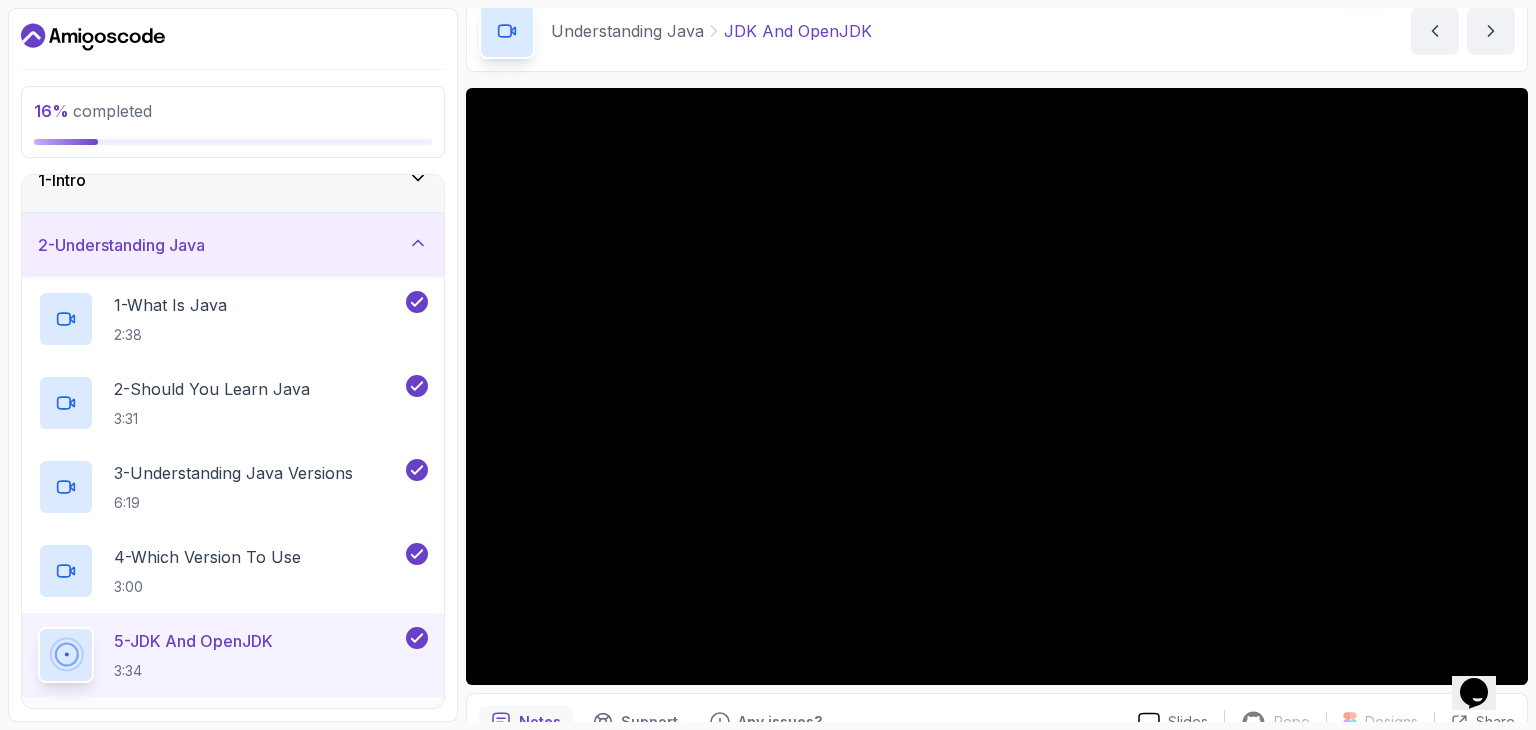 scroll, scrollTop: 11, scrollLeft: 0, axis: vertical 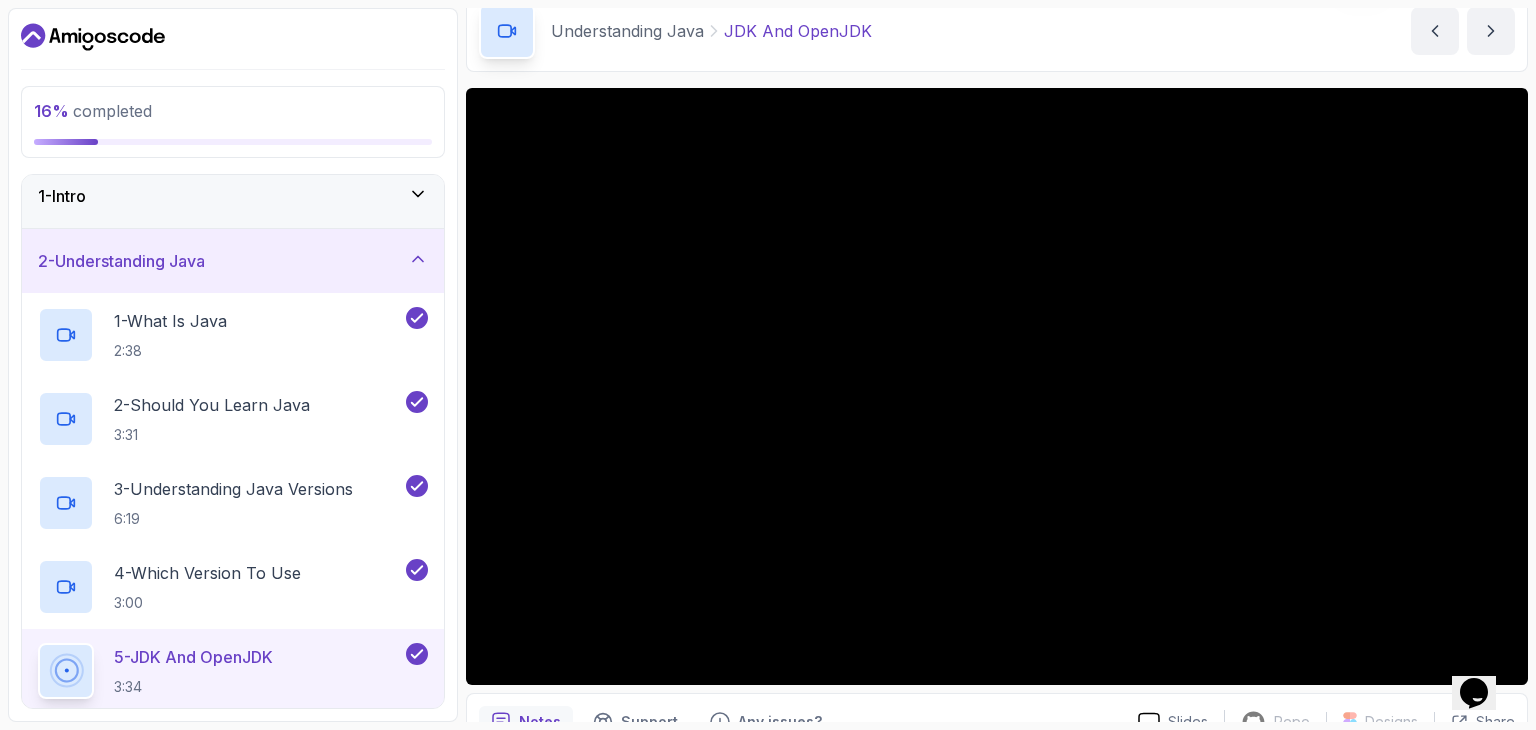 click on "2  -  Understanding Java" at bounding box center [233, 261] 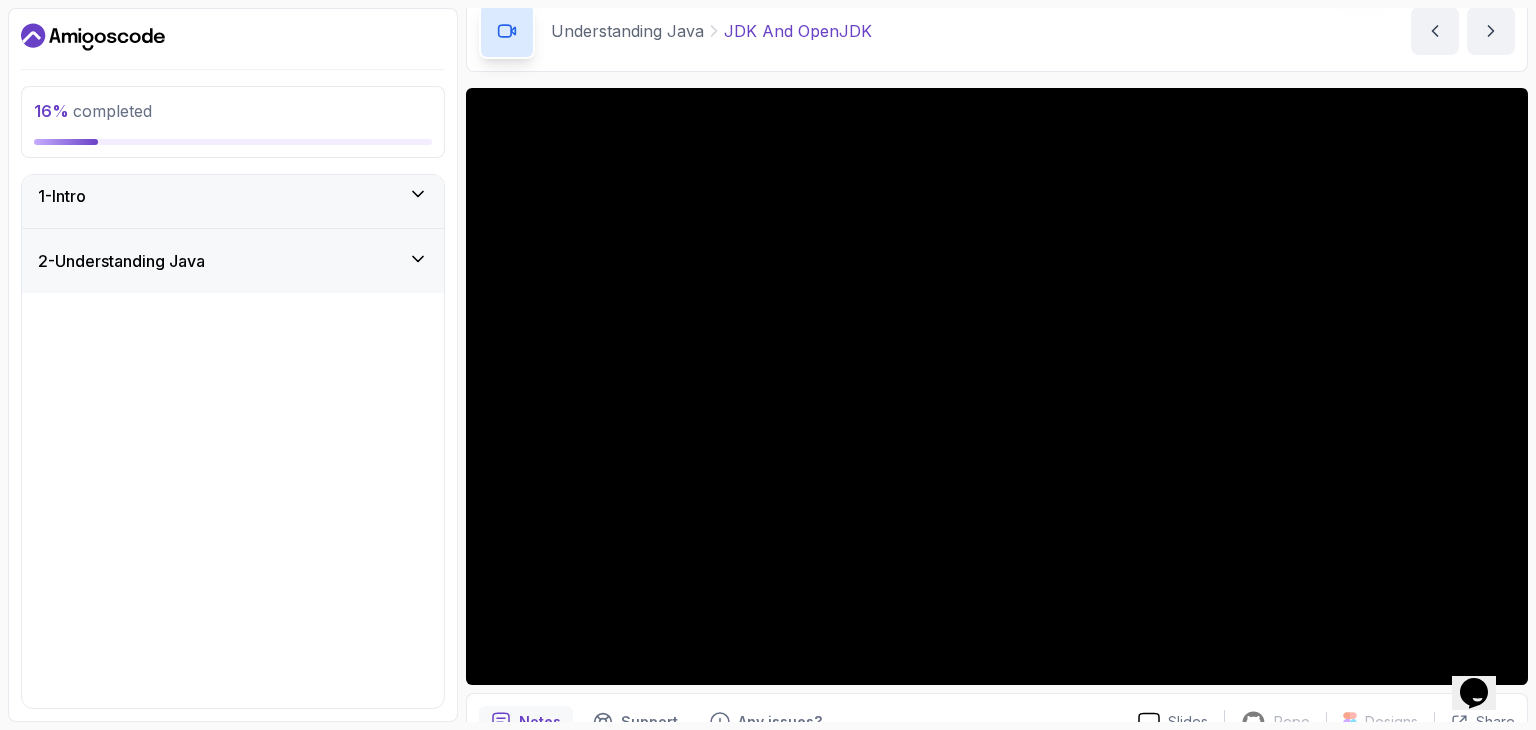 scroll, scrollTop: 0, scrollLeft: 0, axis: both 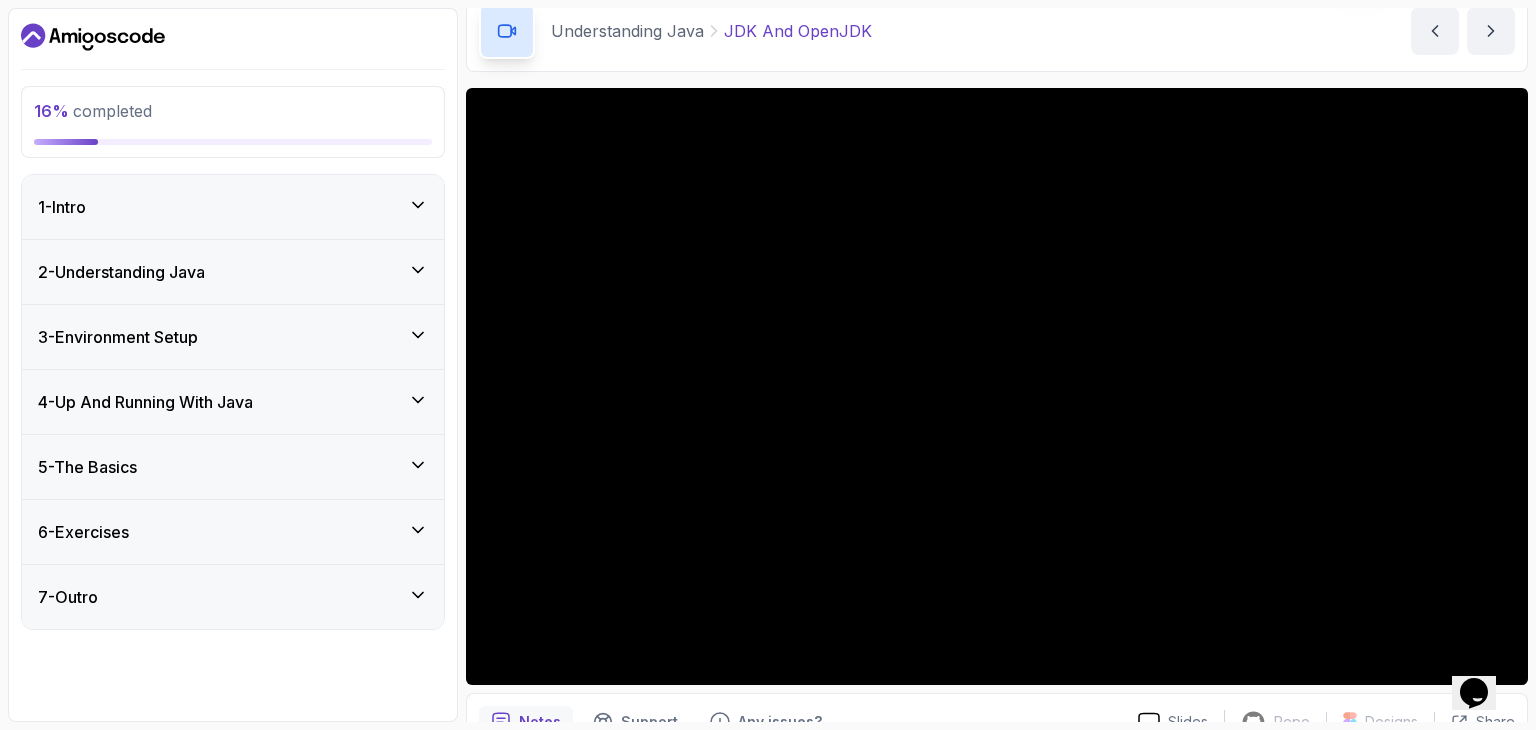 click on "3  -  Environment Setup" at bounding box center [233, 337] 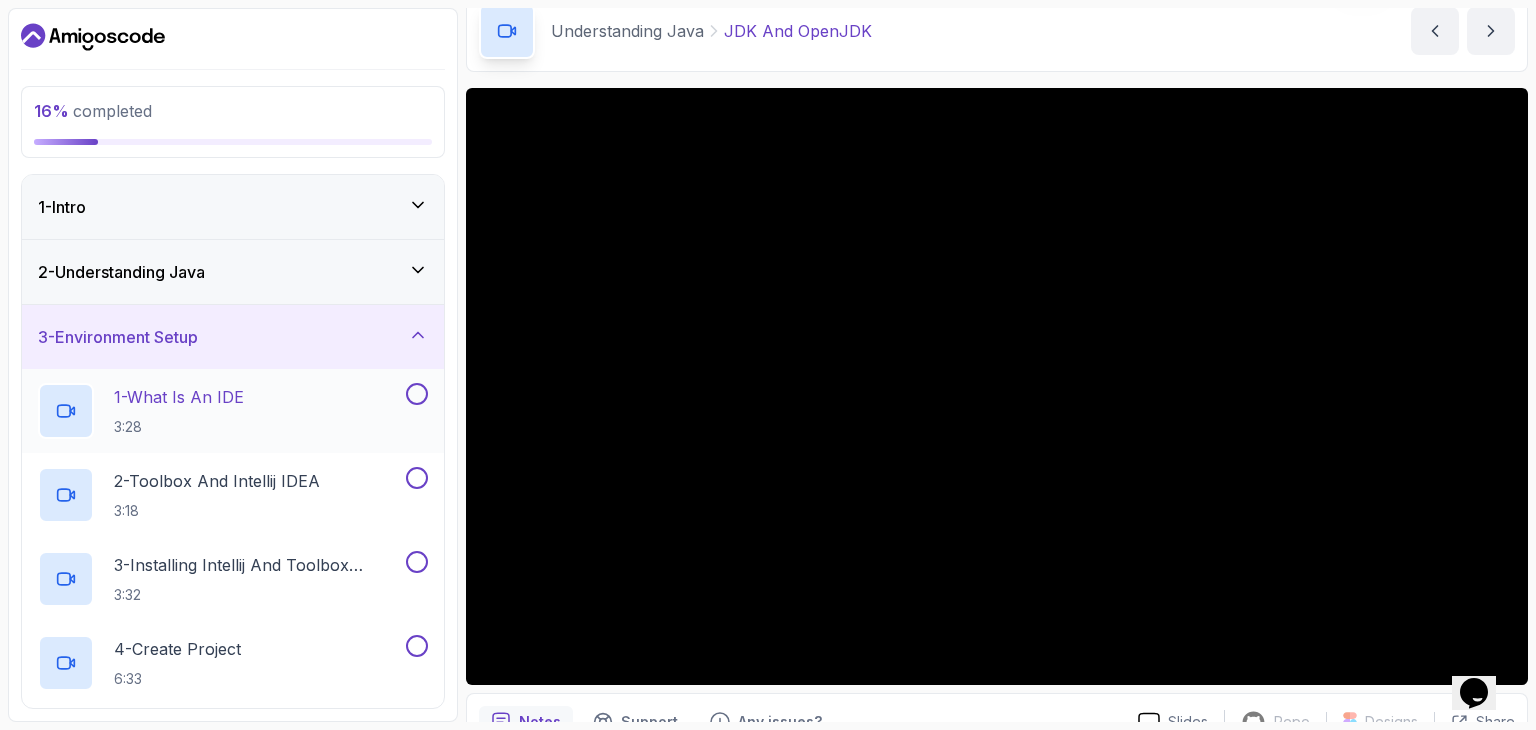 click on "1  -  What Is An IDE" at bounding box center (179, 397) 